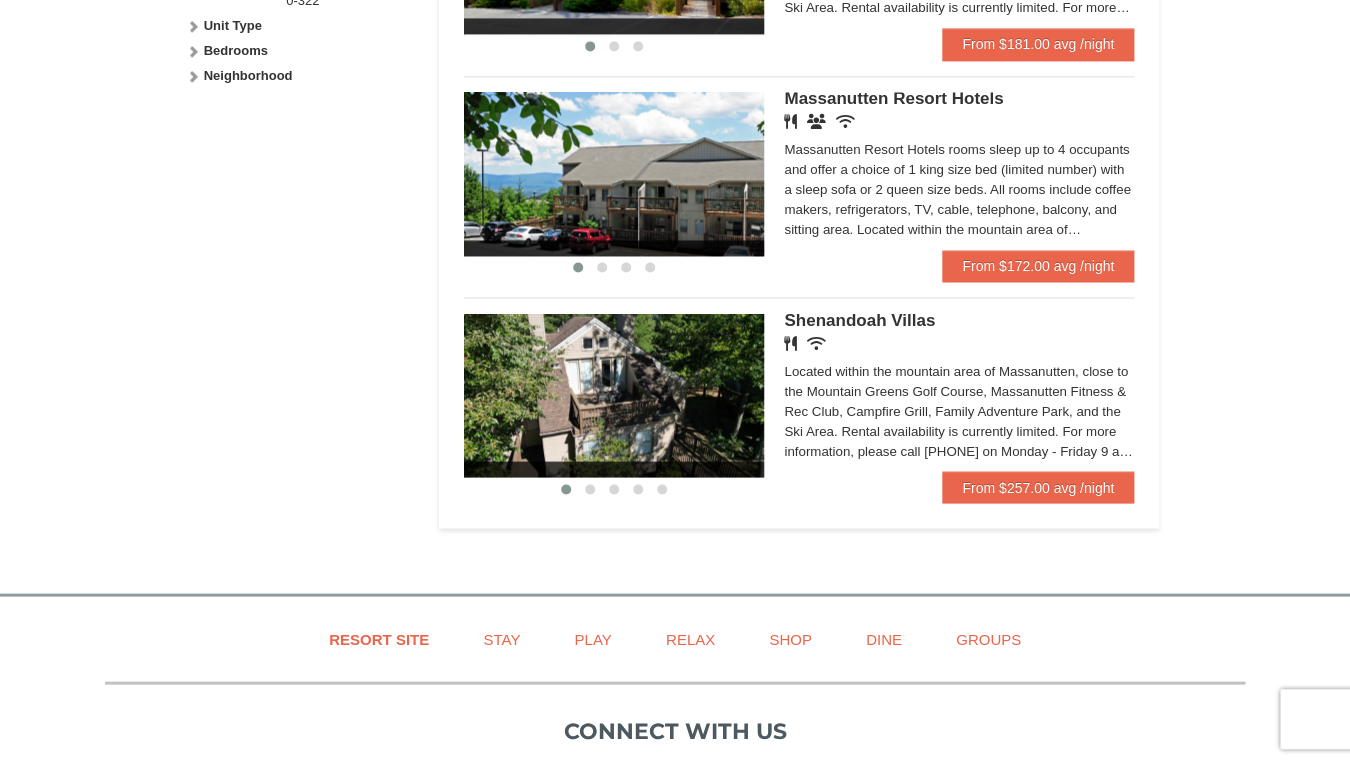 scroll, scrollTop: 1039, scrollLeft: 0, axis: vertical 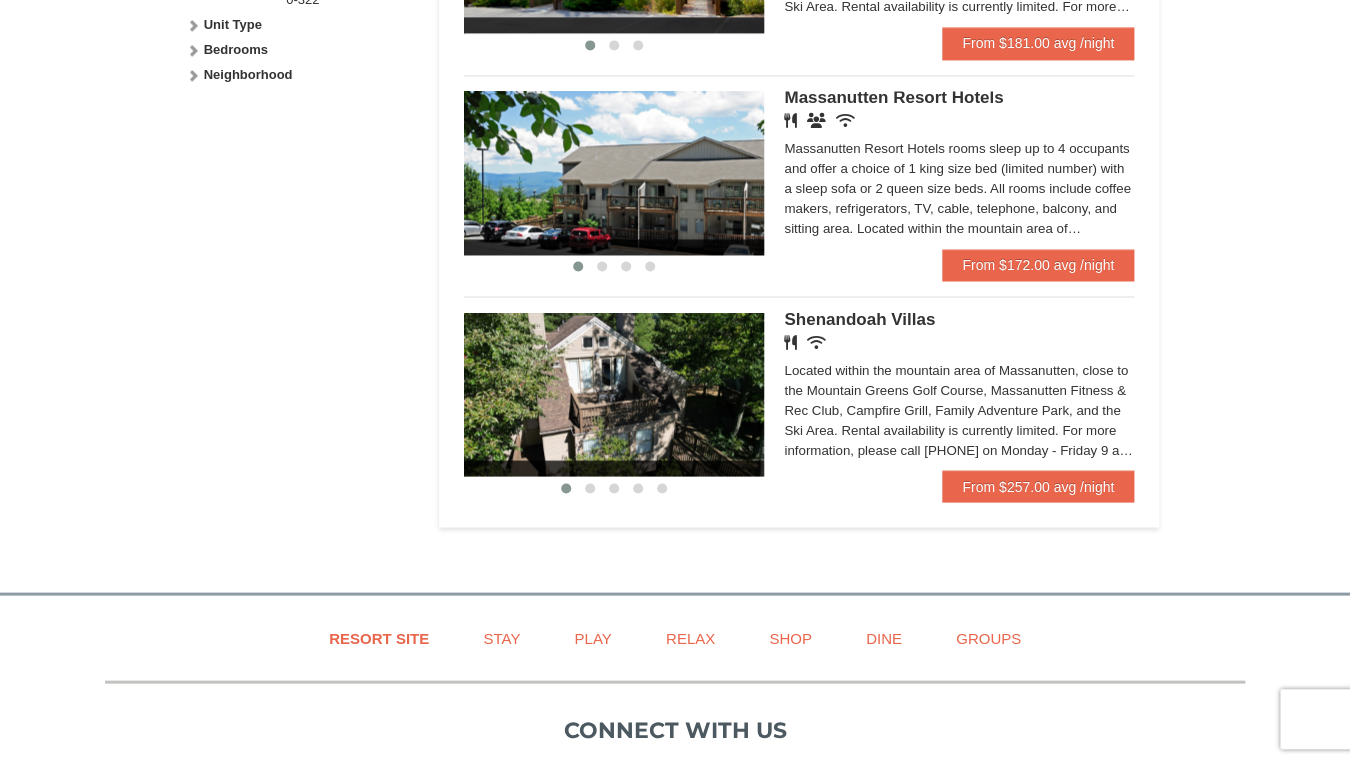 click on "Massanutten Resort Hotels" at bounding box center [893, 97] 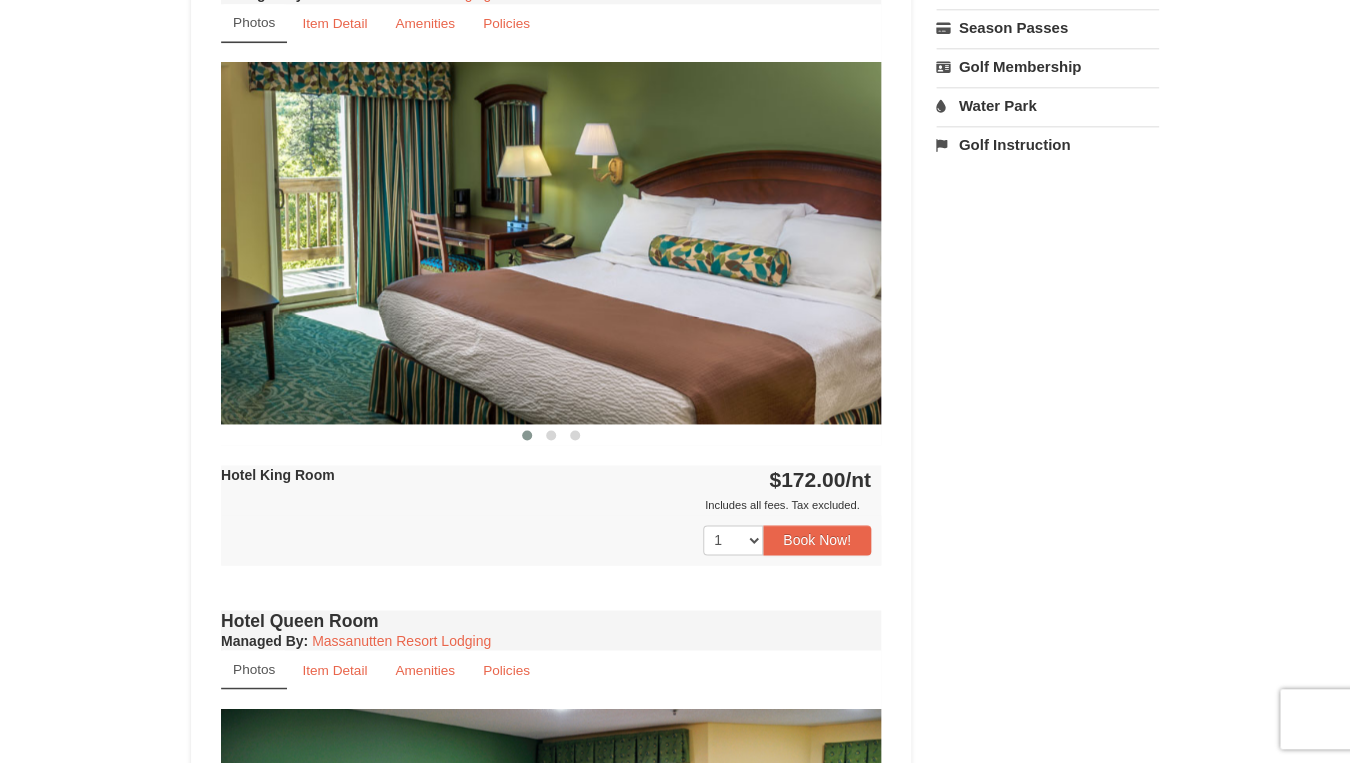 scroll, scrollTop: 798, scrollLeft: 0, axis: vertical 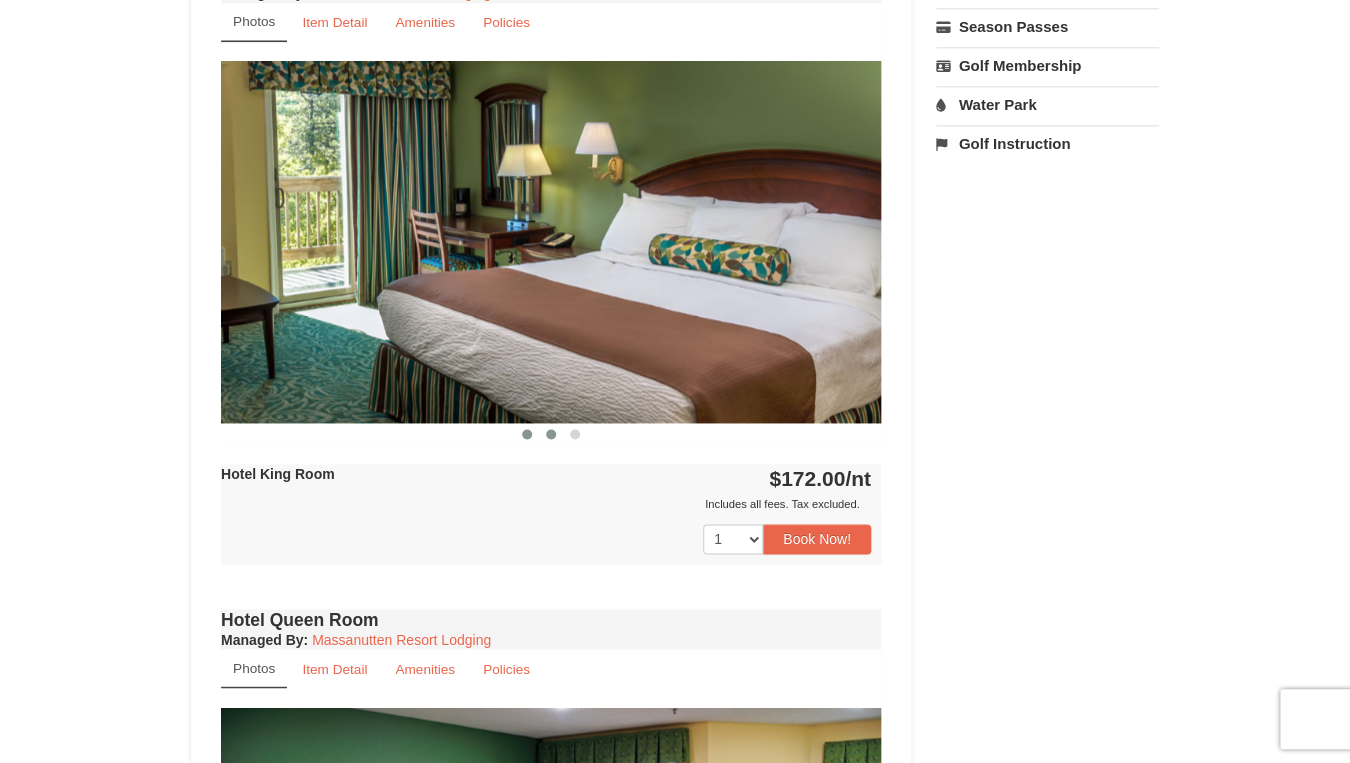 click at bounding box center (551, 434) 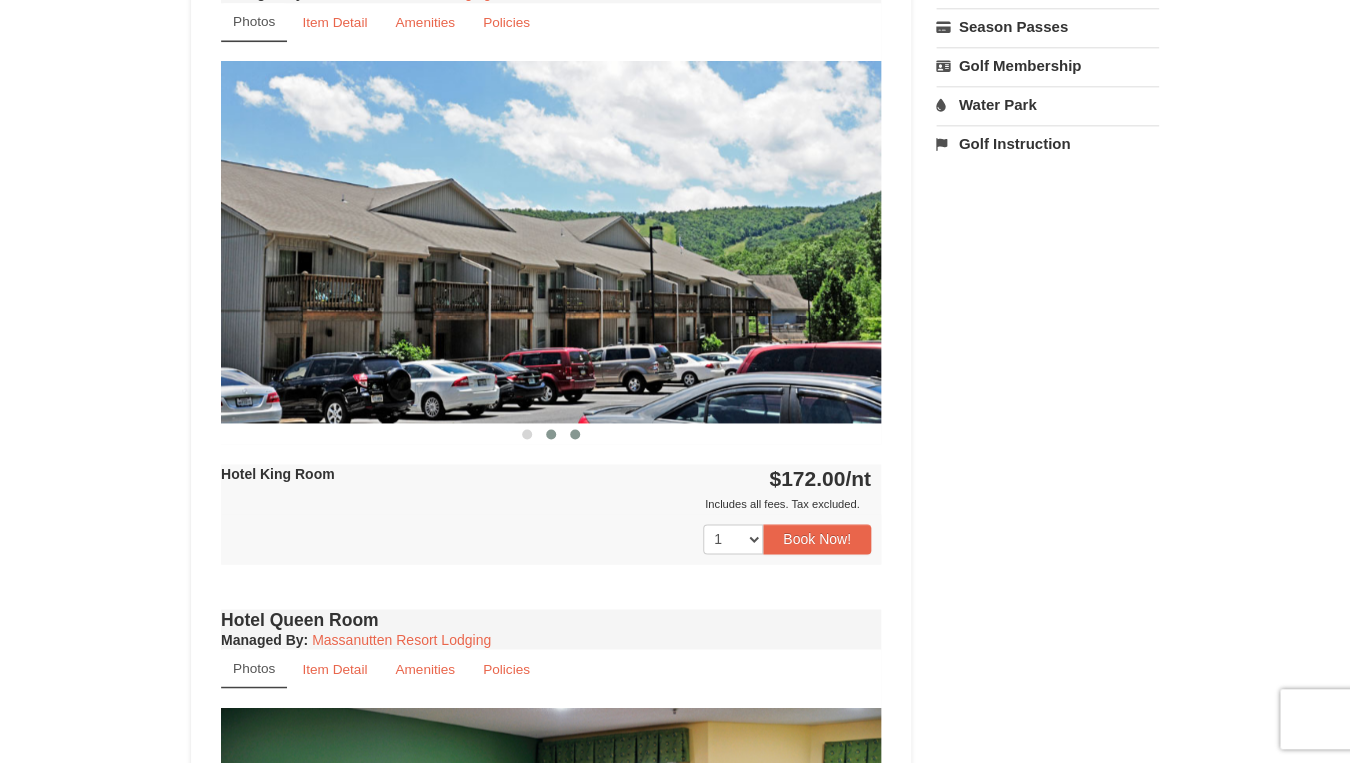 click at bounding box center [575, 434] 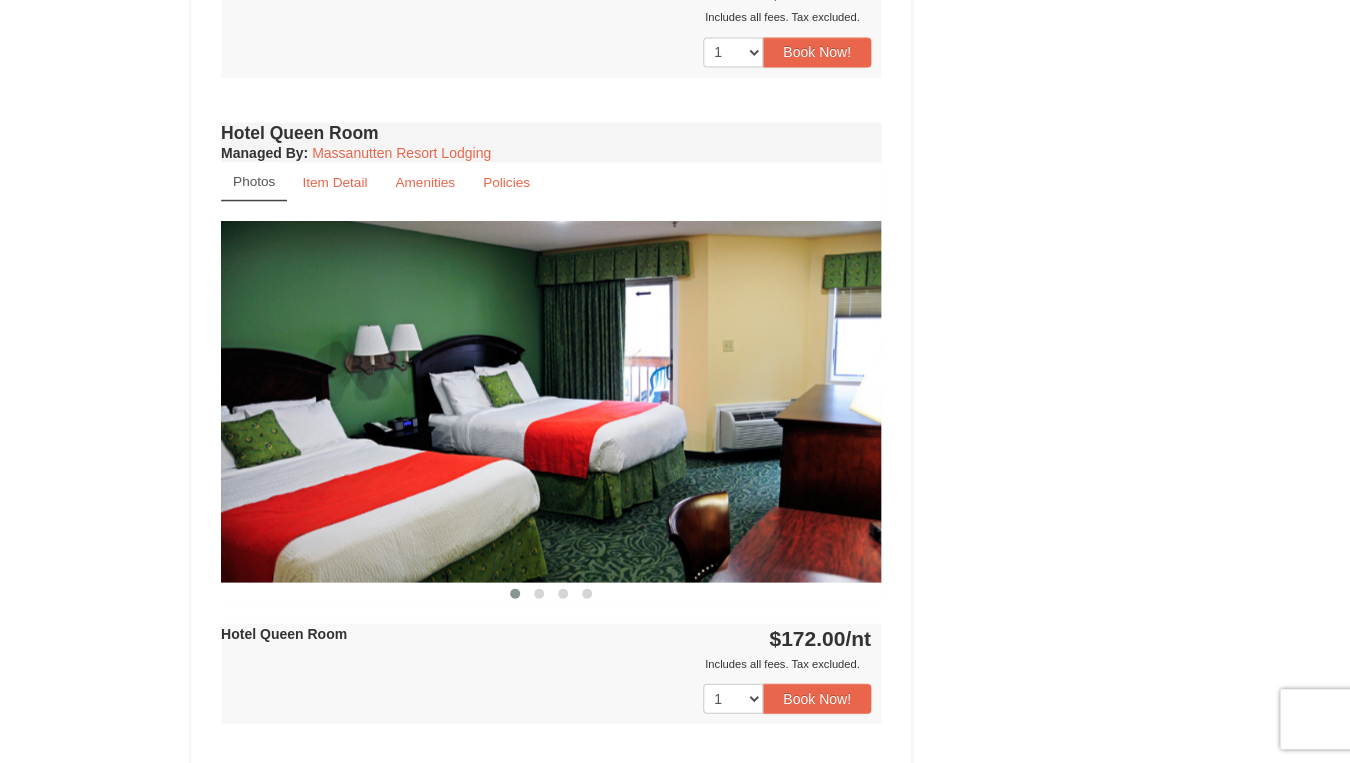 scroll, scrollTop: 1287, scrollLeft: 0, axis: vertical 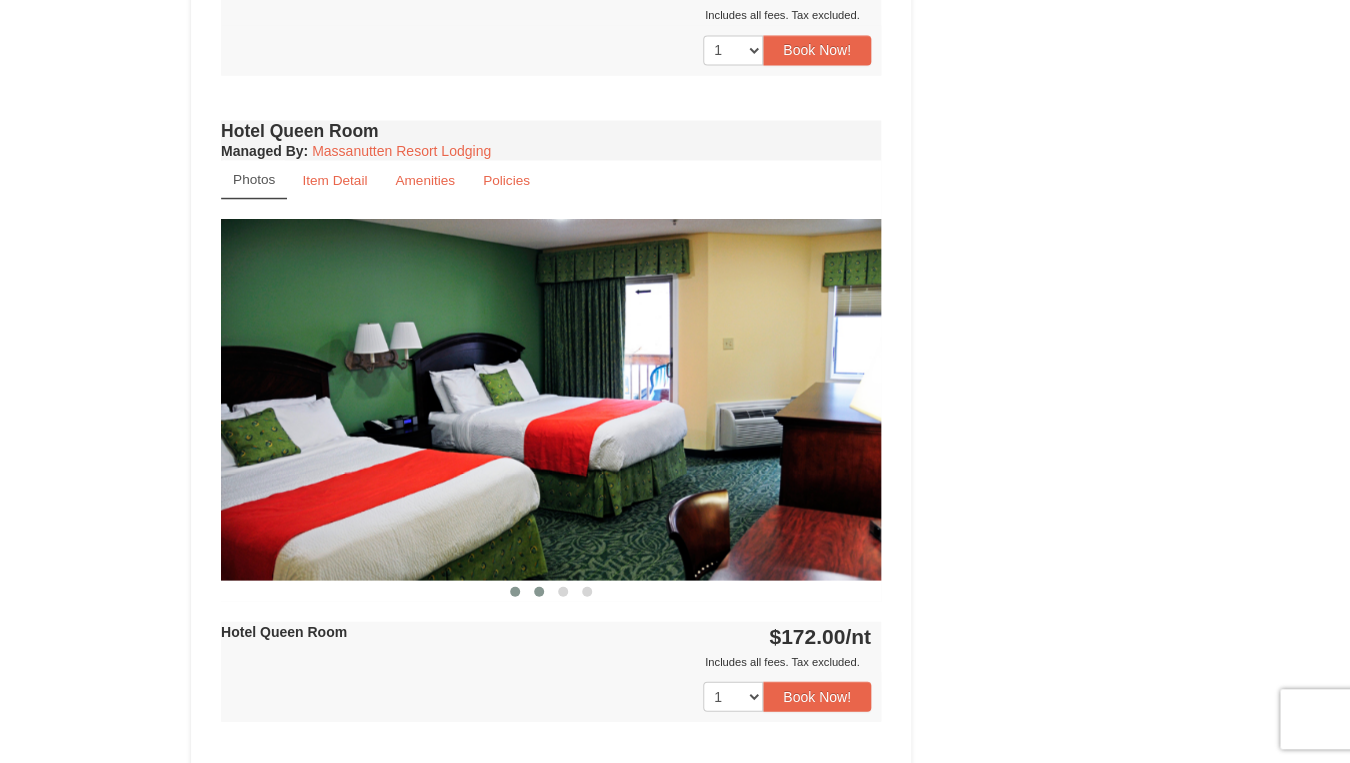 click at bounding box center [539, 591] 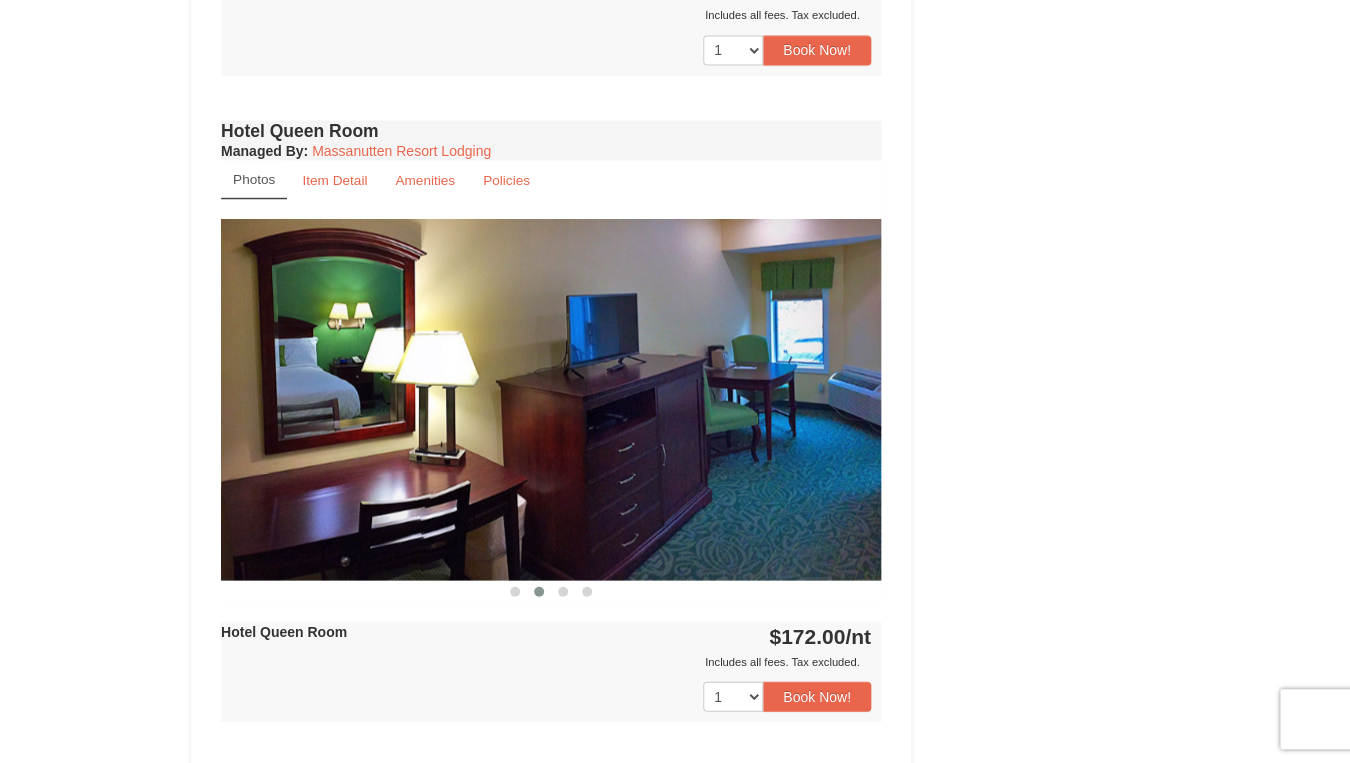 click at bounding box center [539, 591] 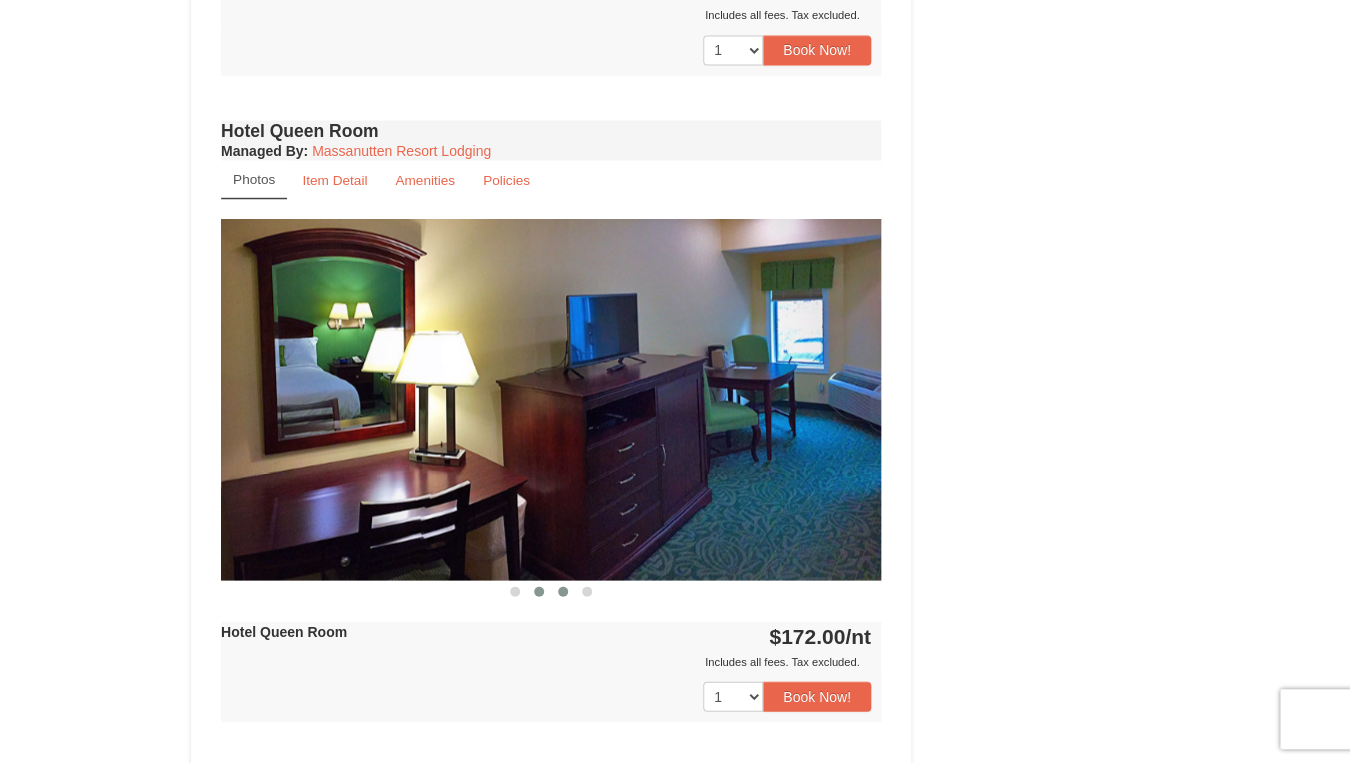 click at bounding box center (563, 591) 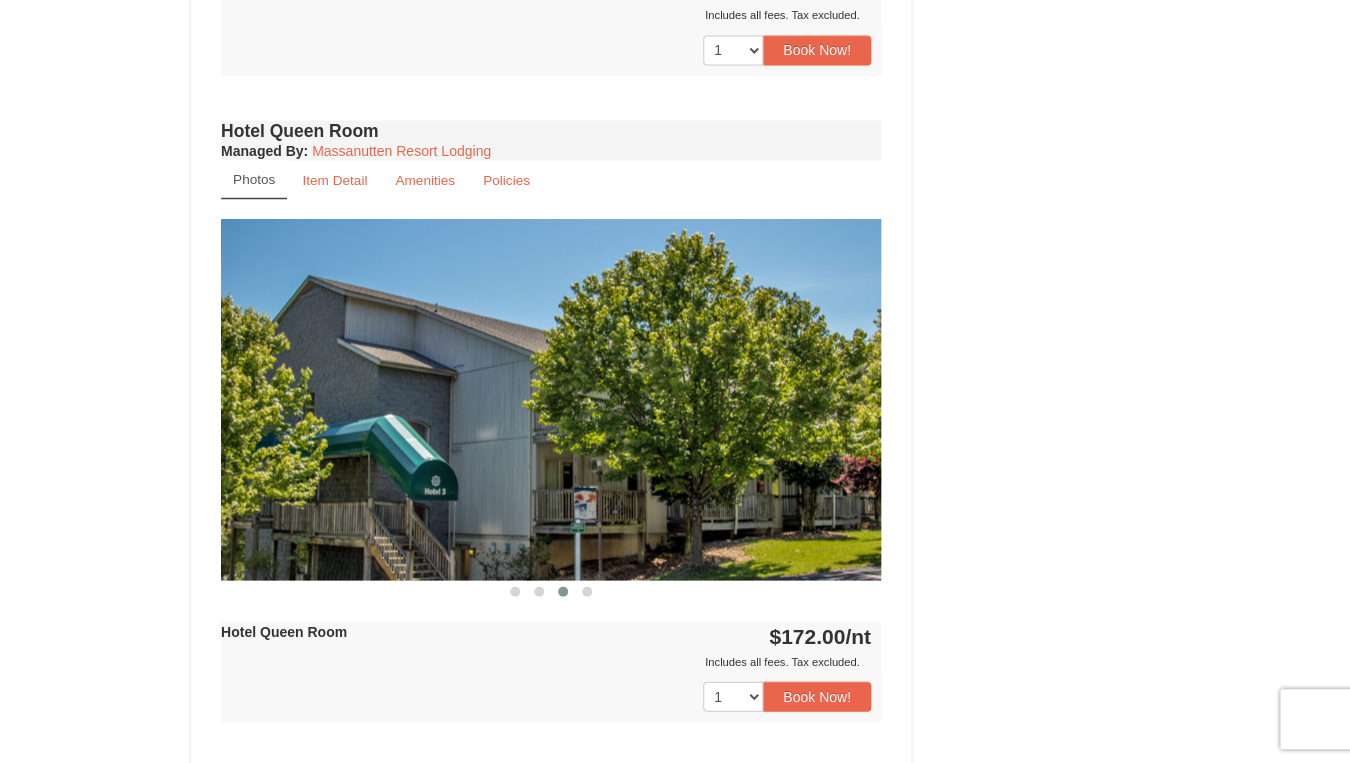 click at bounding box center (551, 590) 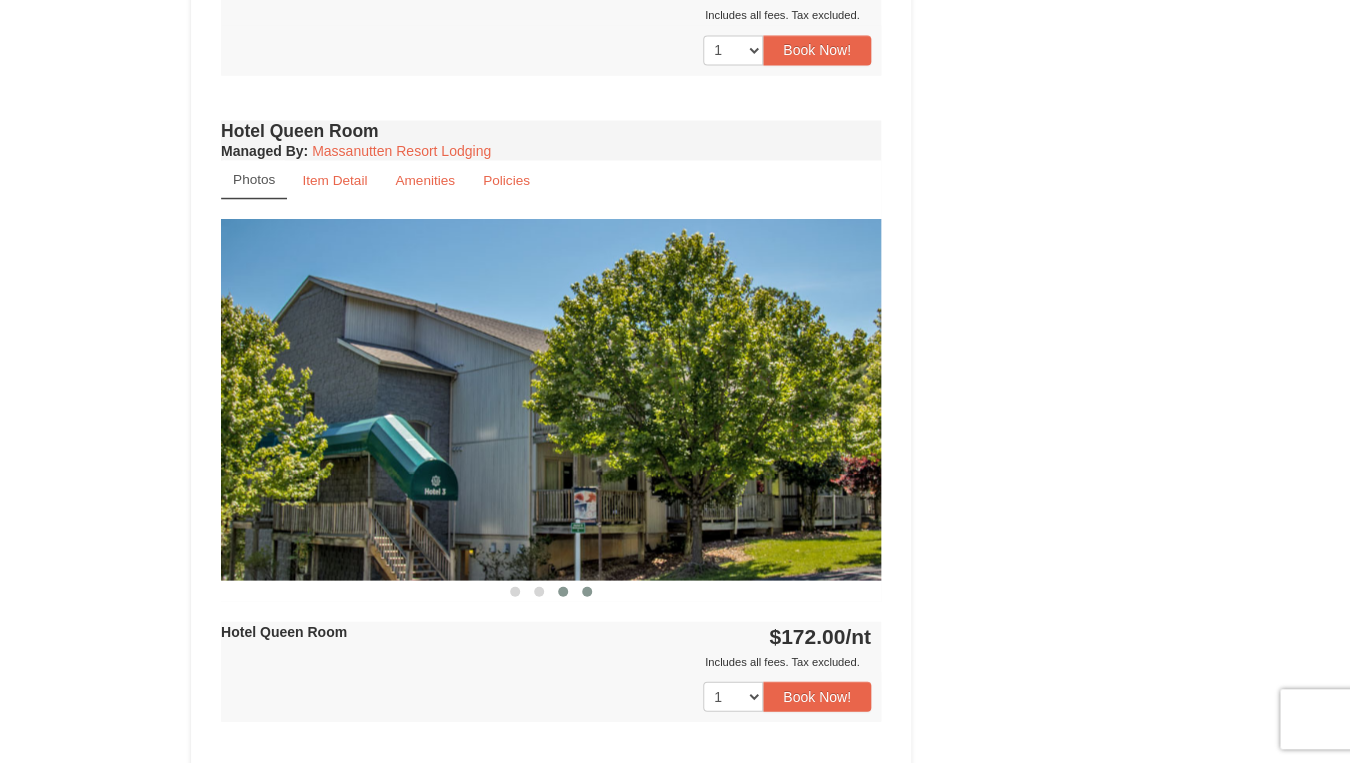 click at bounding box center [587, 591] 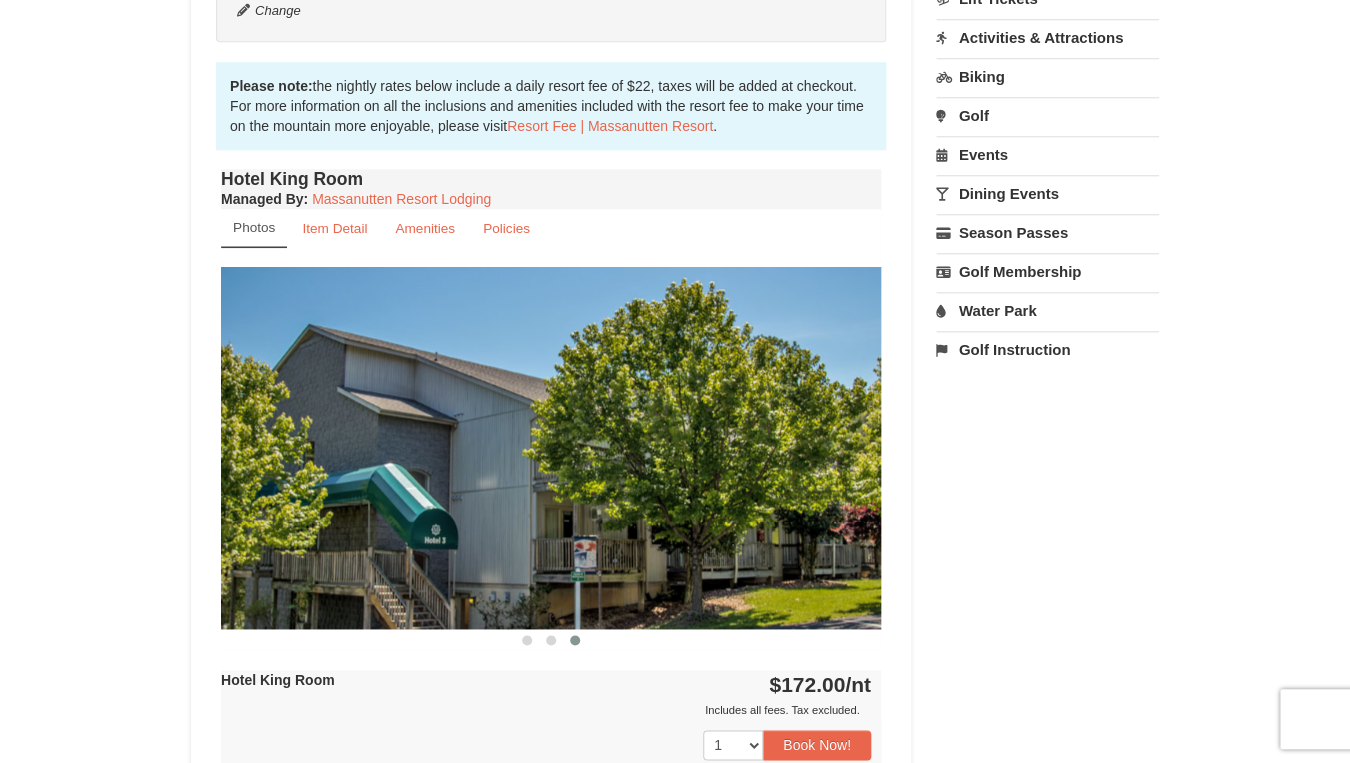 scroll, scrollTop: 591, scrollLeft: 0, axis: vertical 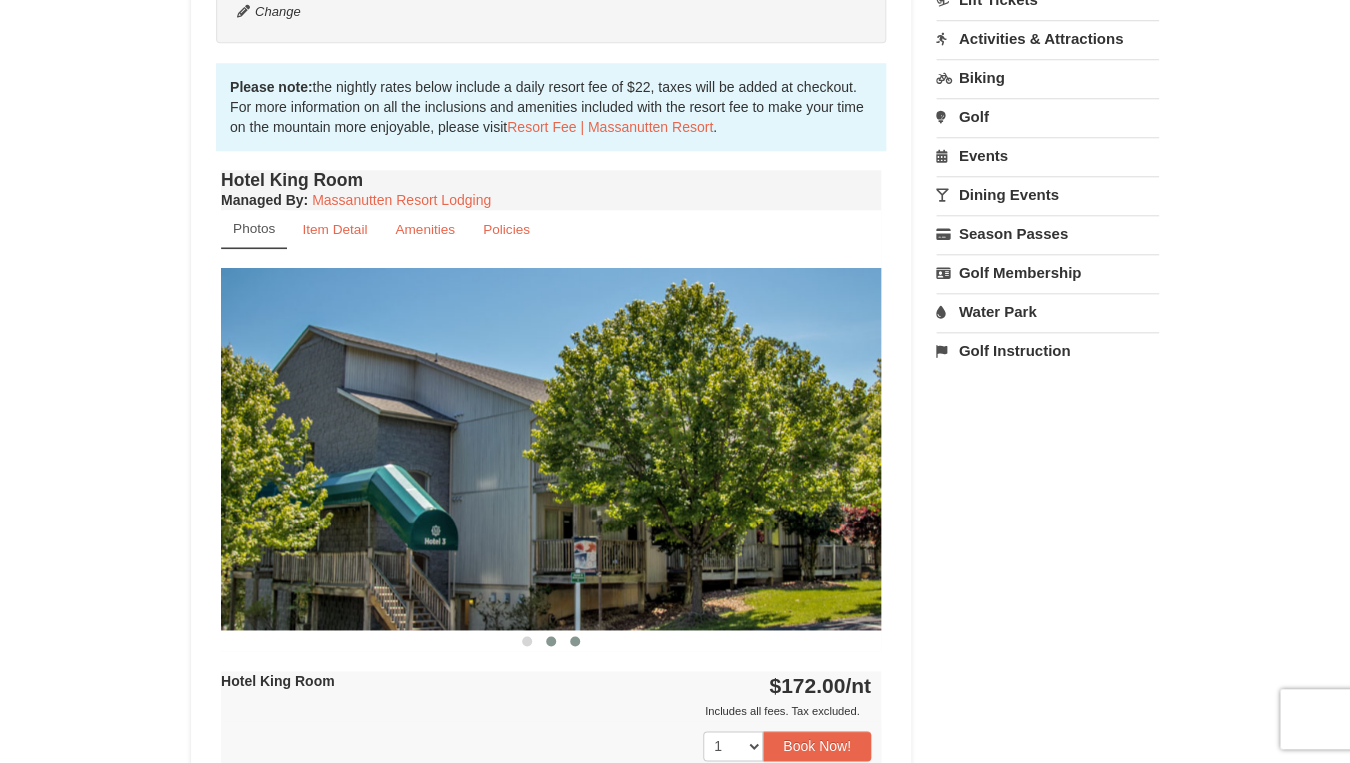 click at bounding box center (551, 641) 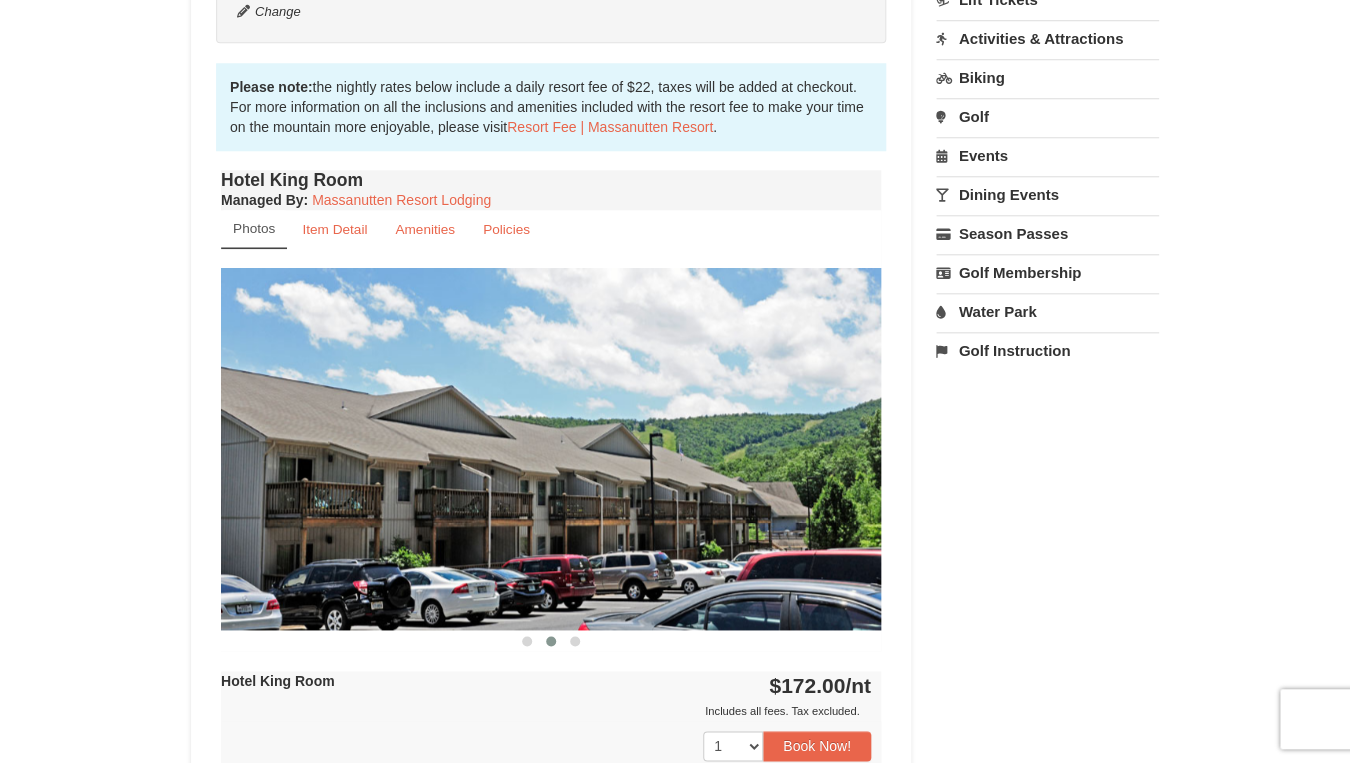 click at bounding box center (551, 640) 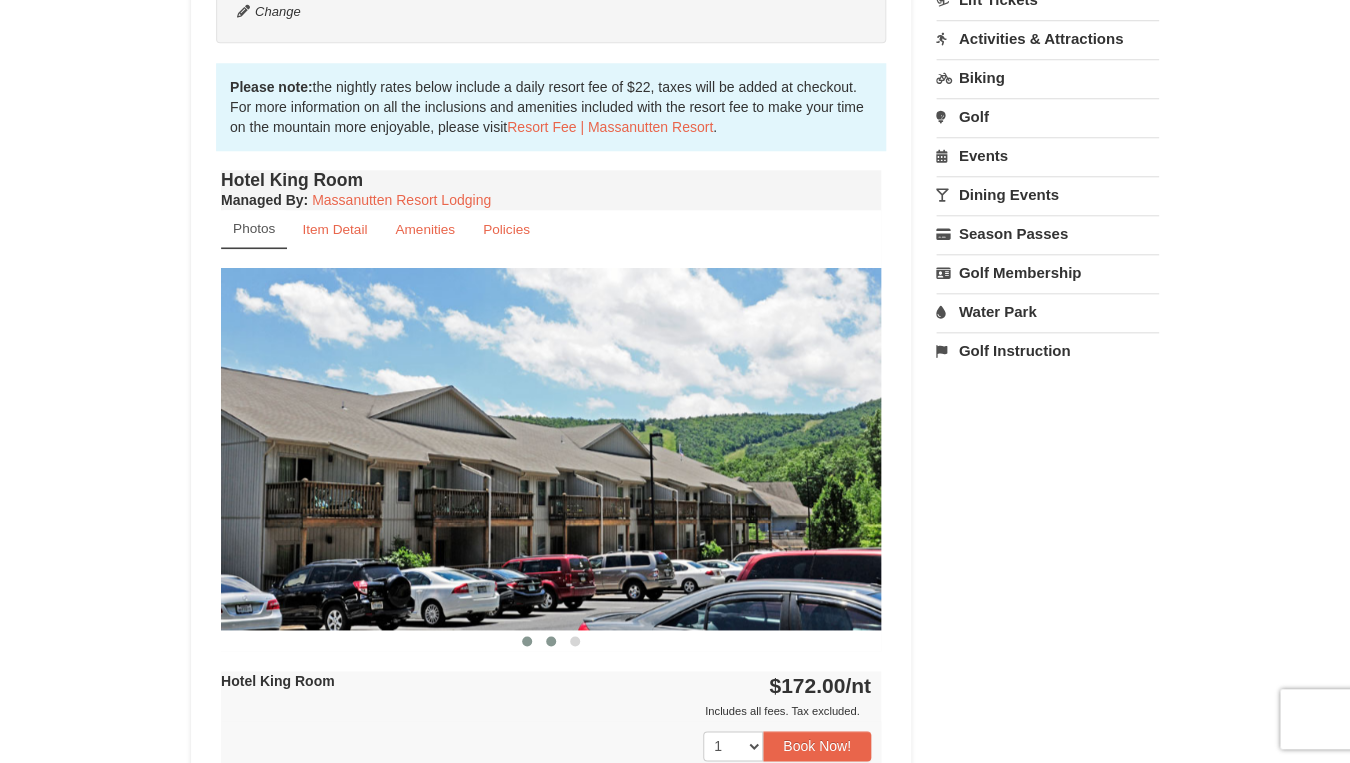 click at bounding box center (527, 641) 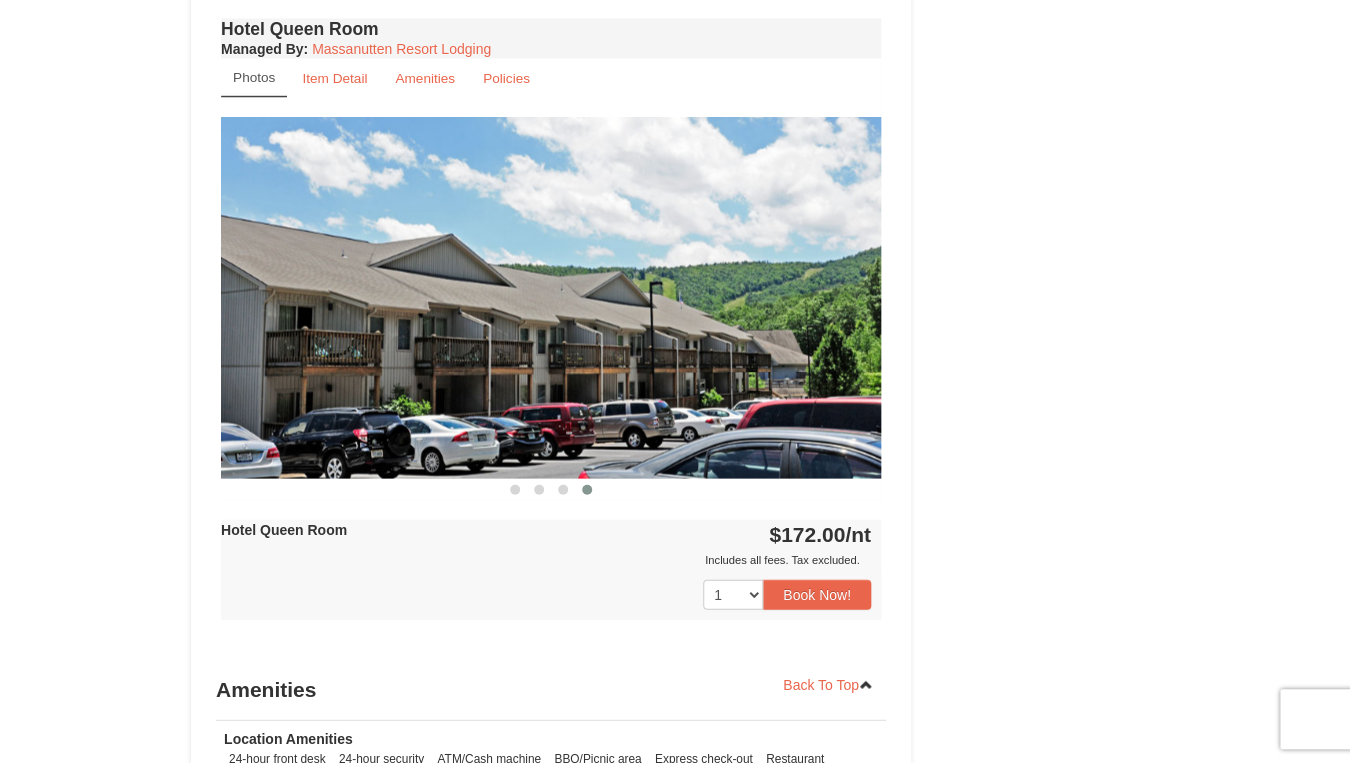 scroll, scrollTop: 1418, scrollLeft: 0, axis: vertical 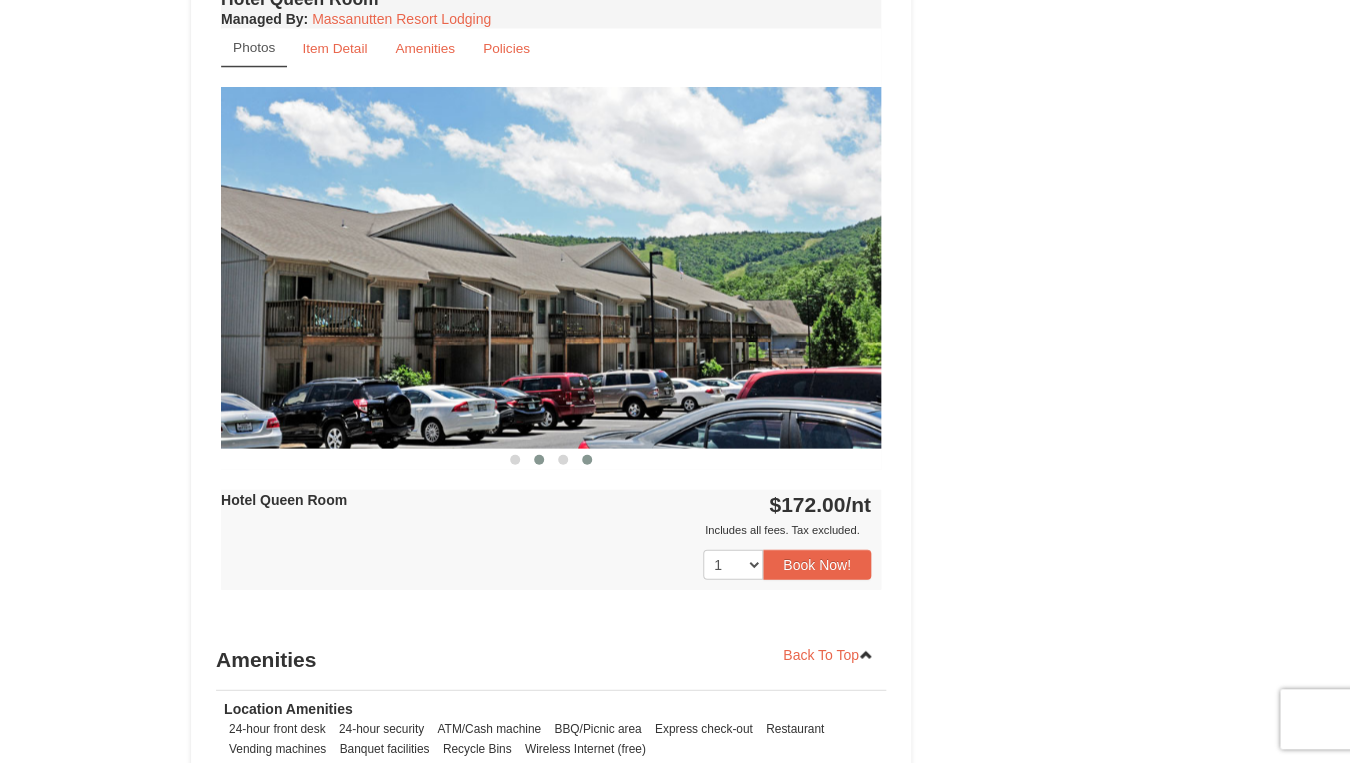 click at bounding box center [539, 460] 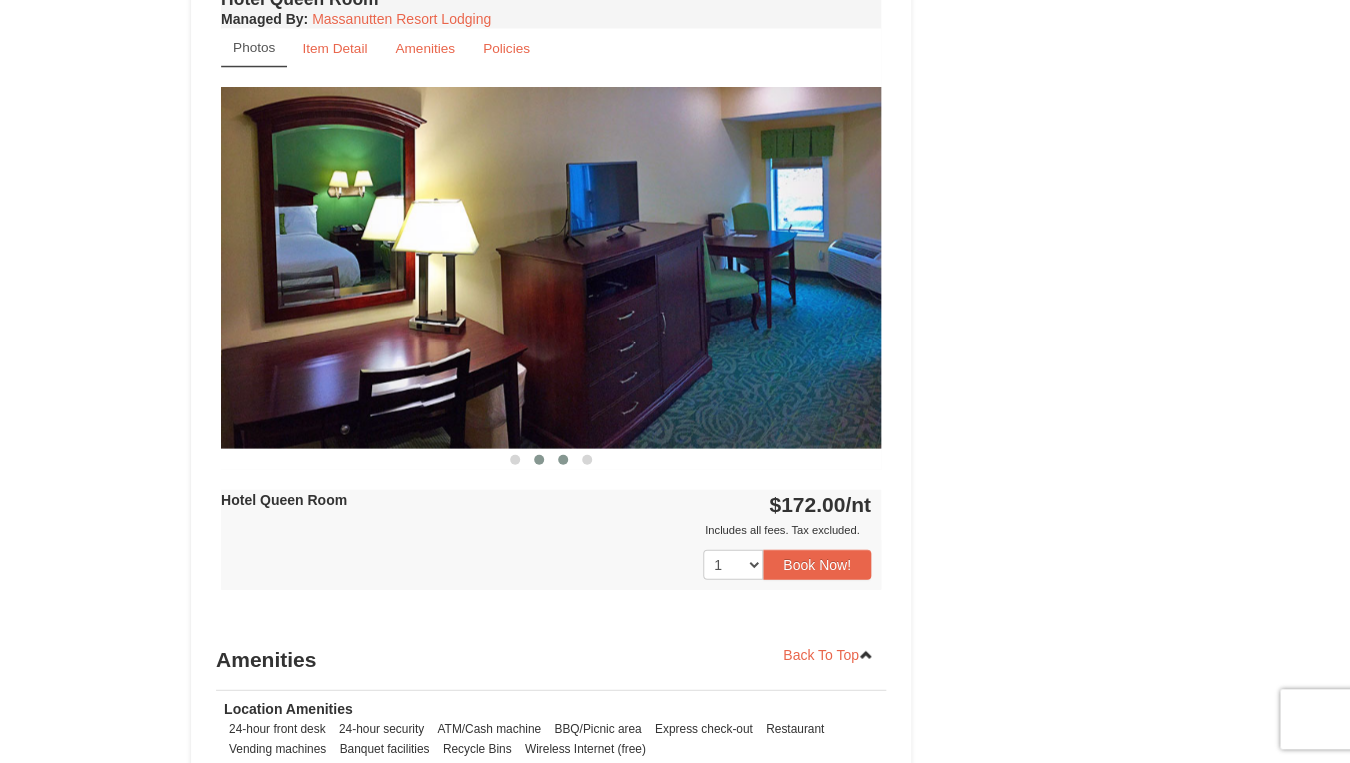 click at bounding box center (563, 460) 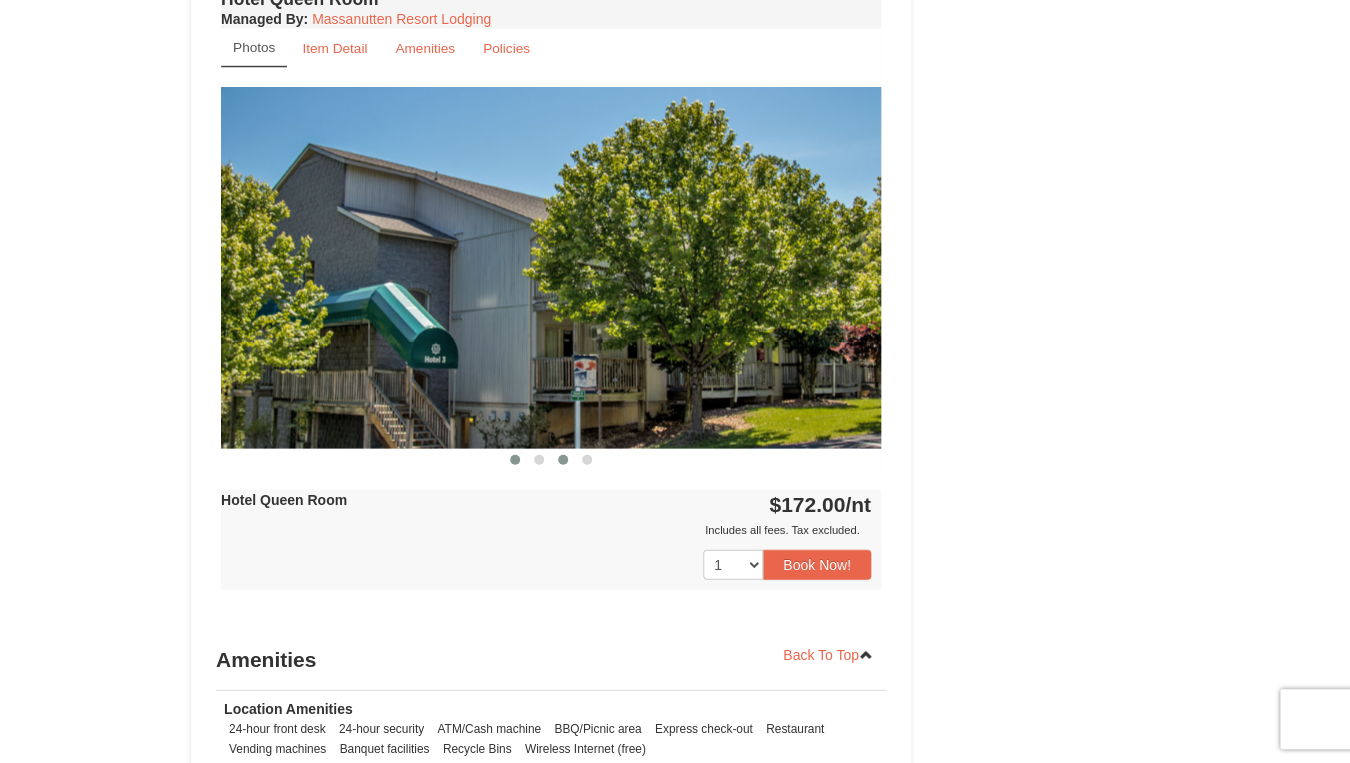 click at bounding box center (515, 460) 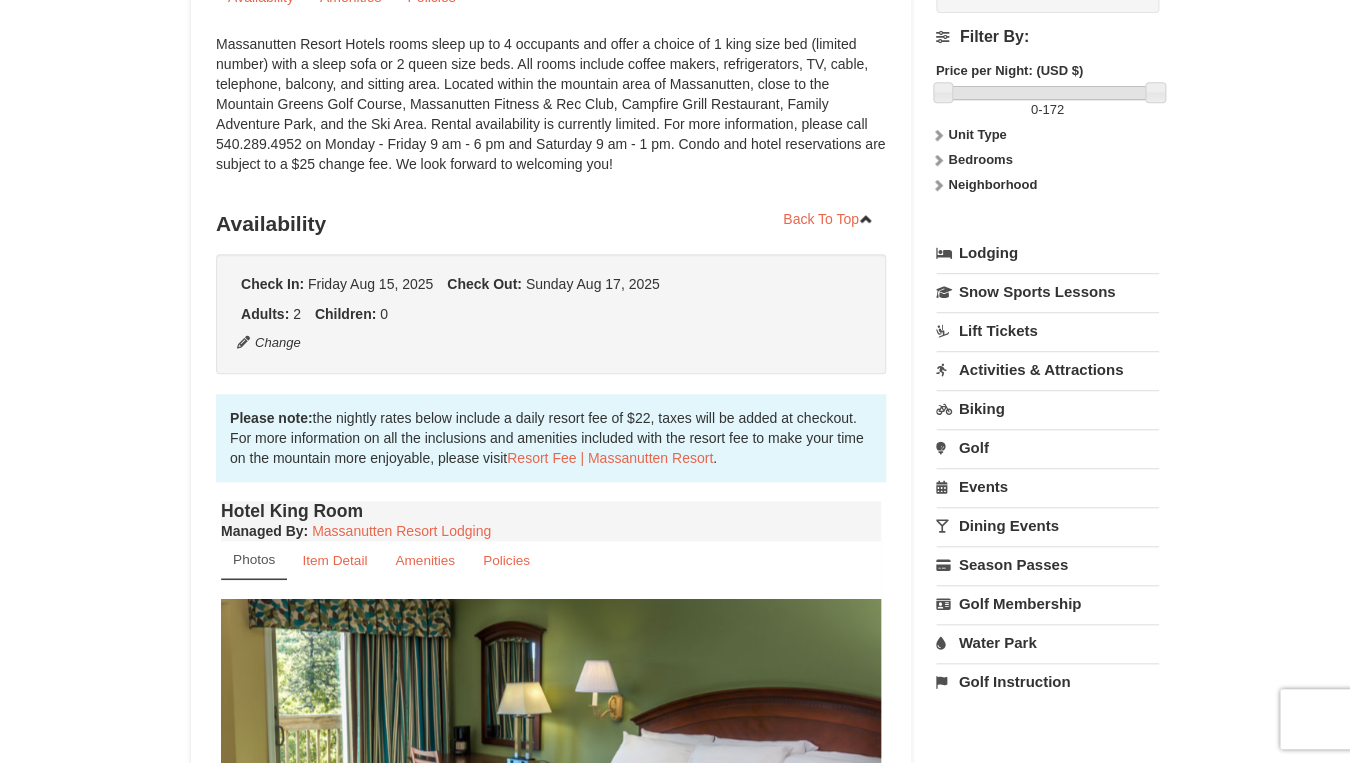 scroll, scrollTop: 263, scrollLeft: 0, axis: vertical 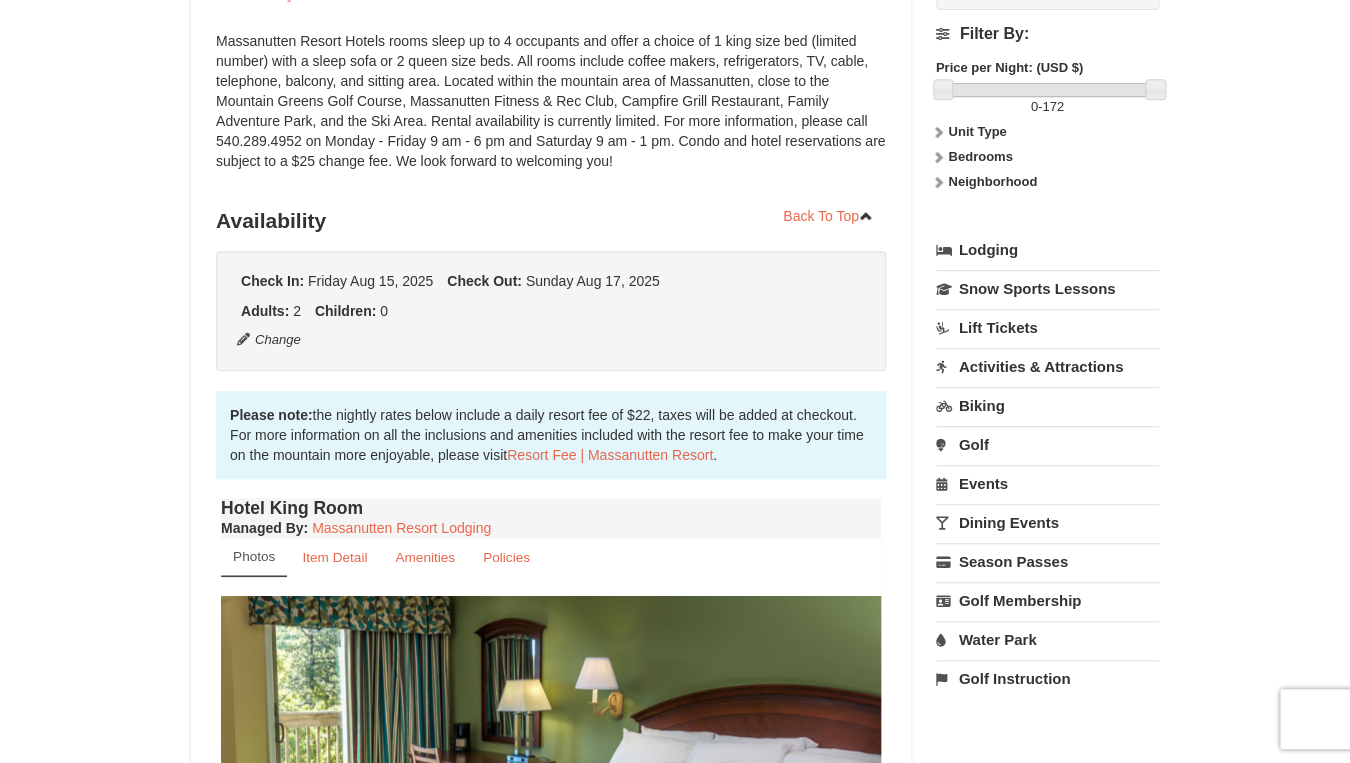 click on "Activities & Attractions" at bounding box center (1047, 366) 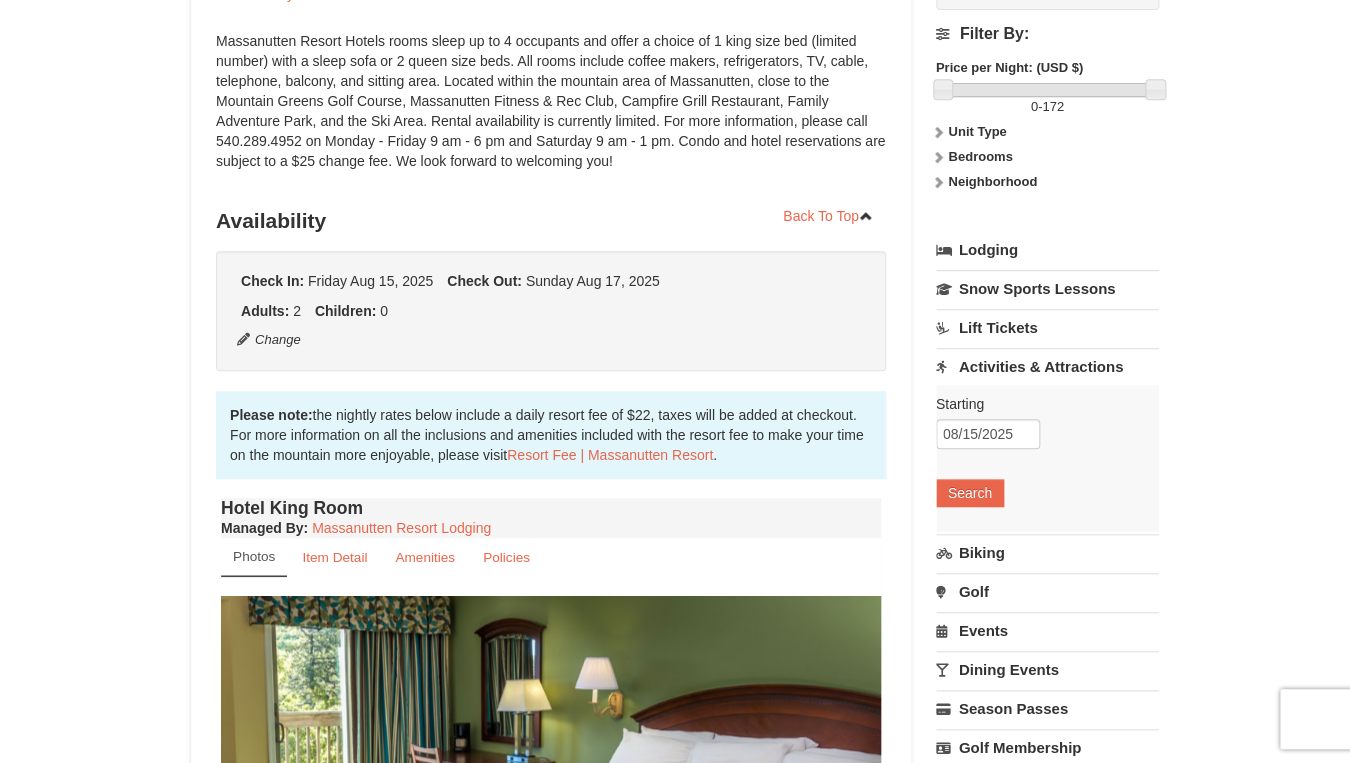 click on "Activities & Attractions" at bounding box center [1047, 366] 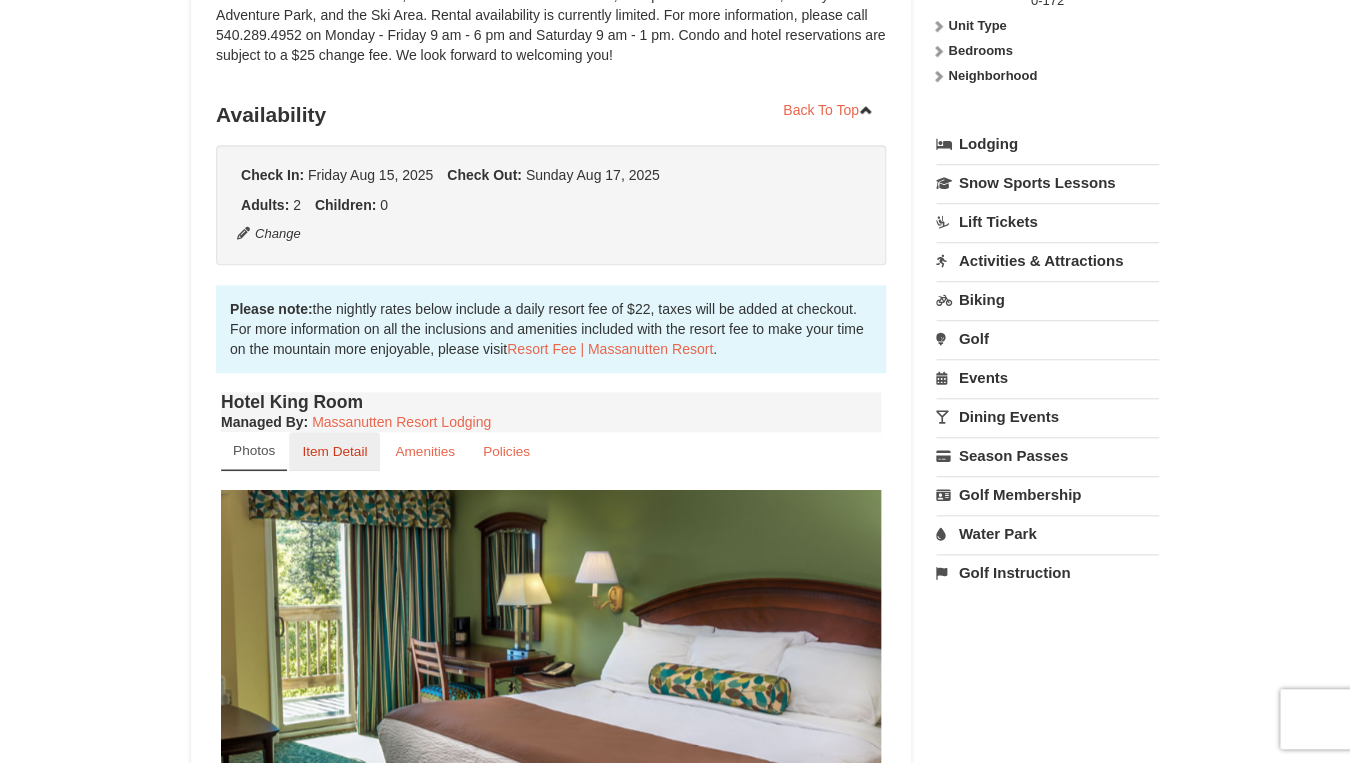 scroll, scrollTop: 379, scrollLeft: 0, axis: vertical 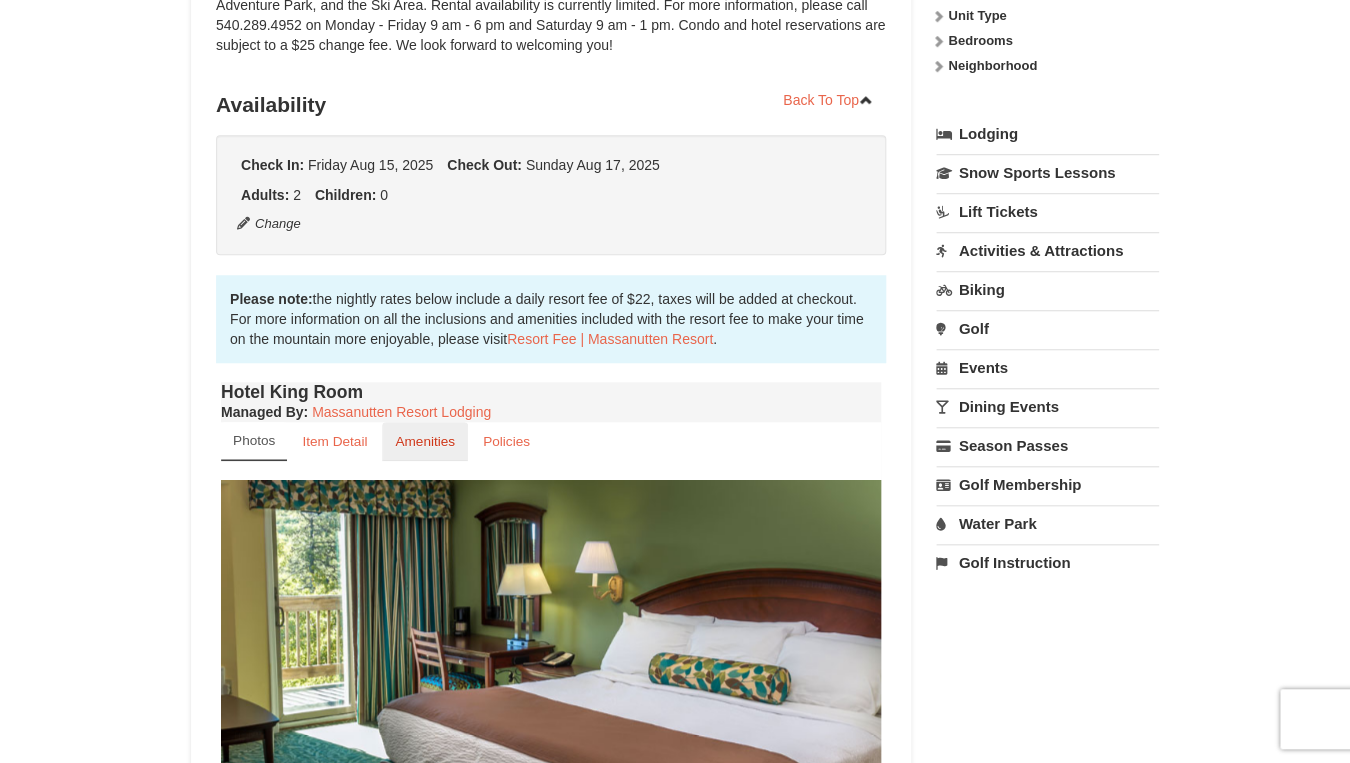 click on "Amenities" at bounding box center (425, 441) 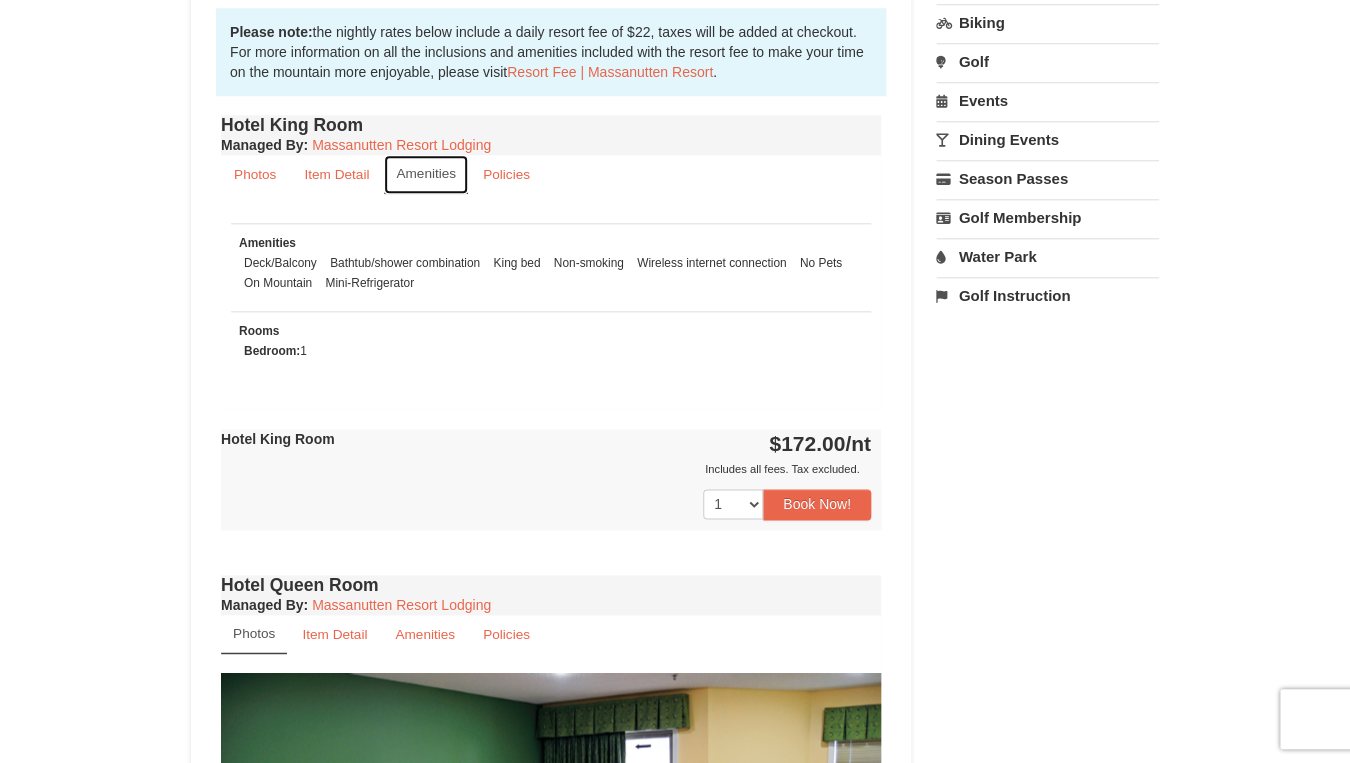 scroll, scrollTop: 570, scrollLeft: 0, axis: vertical 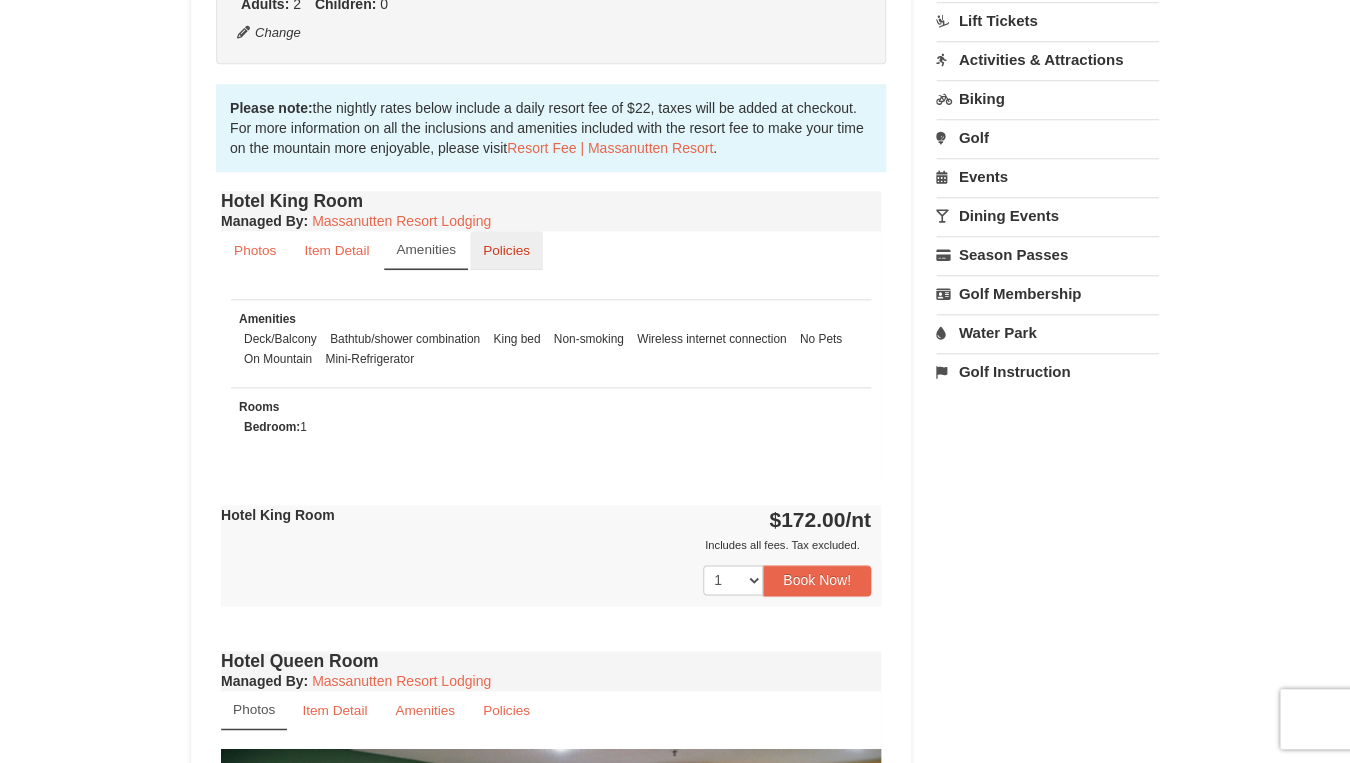 click on "Policies" at bounding box center [506, 250] 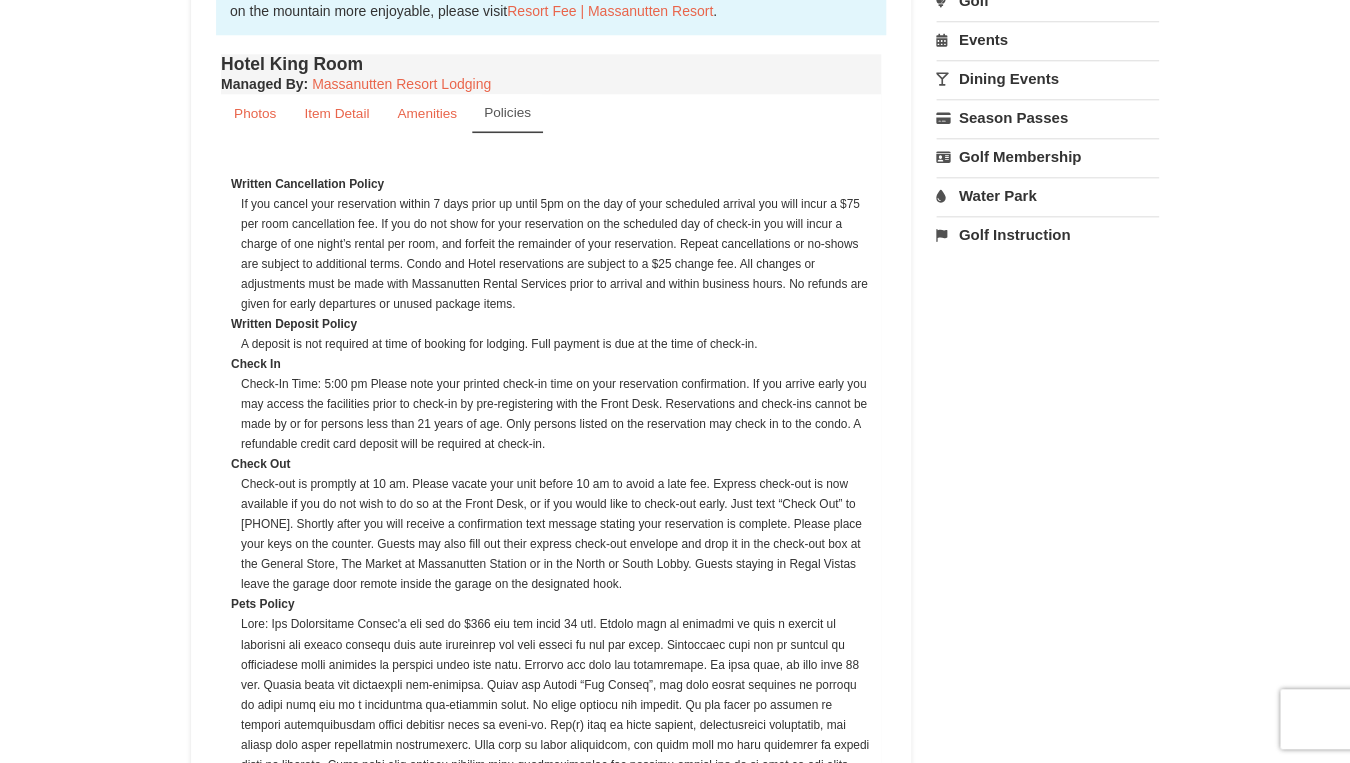 scroll, scrollTop: 694, scrollLeft: 0, axis: vertical 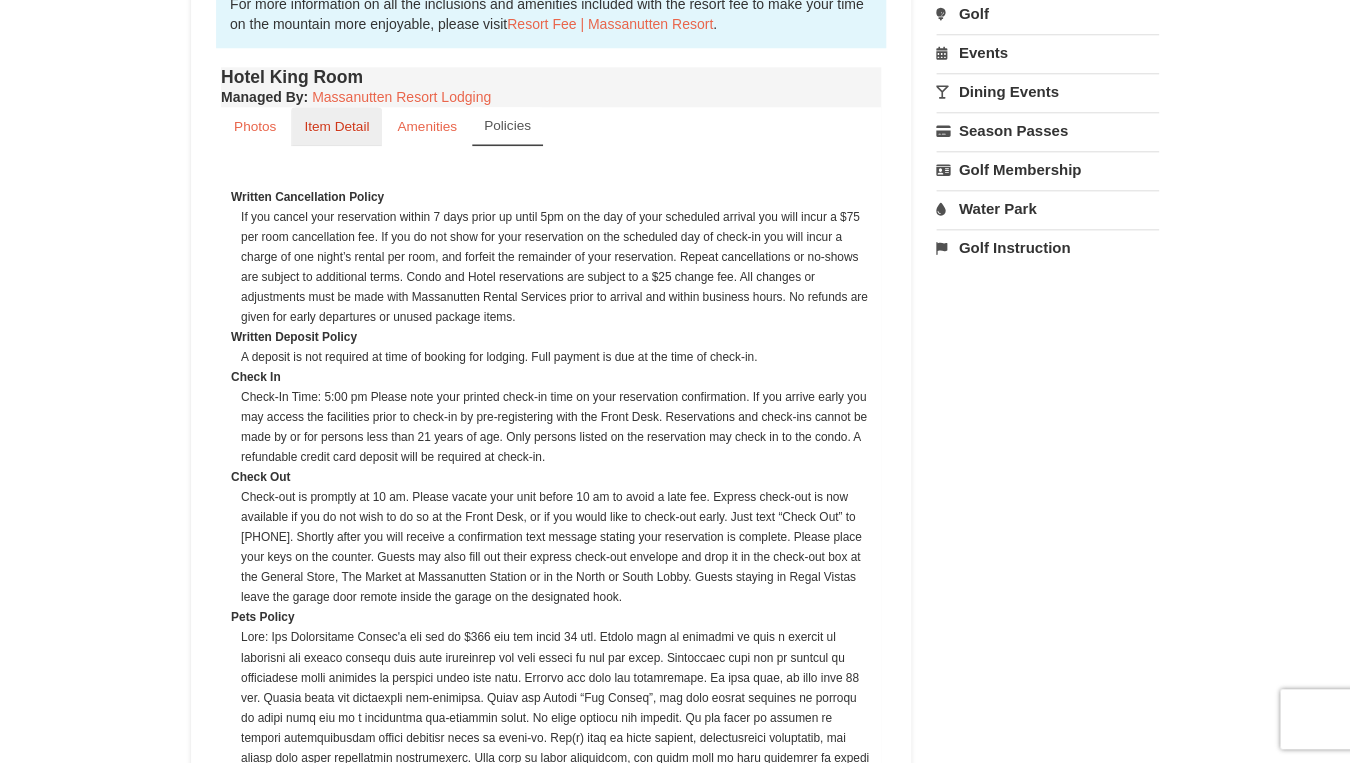click on "Item Detail" at bounding box center [336, 126] 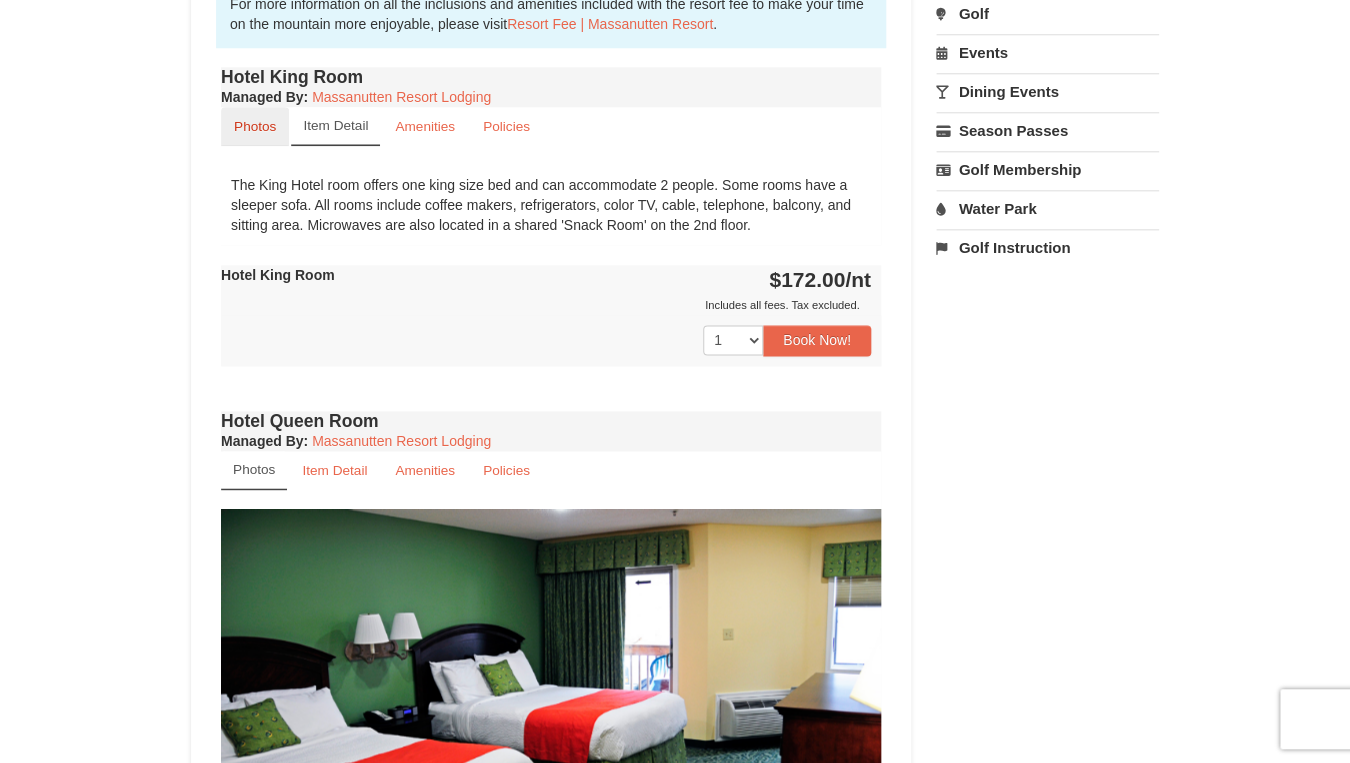 click on "Photos" at bounding box center [255, 126] 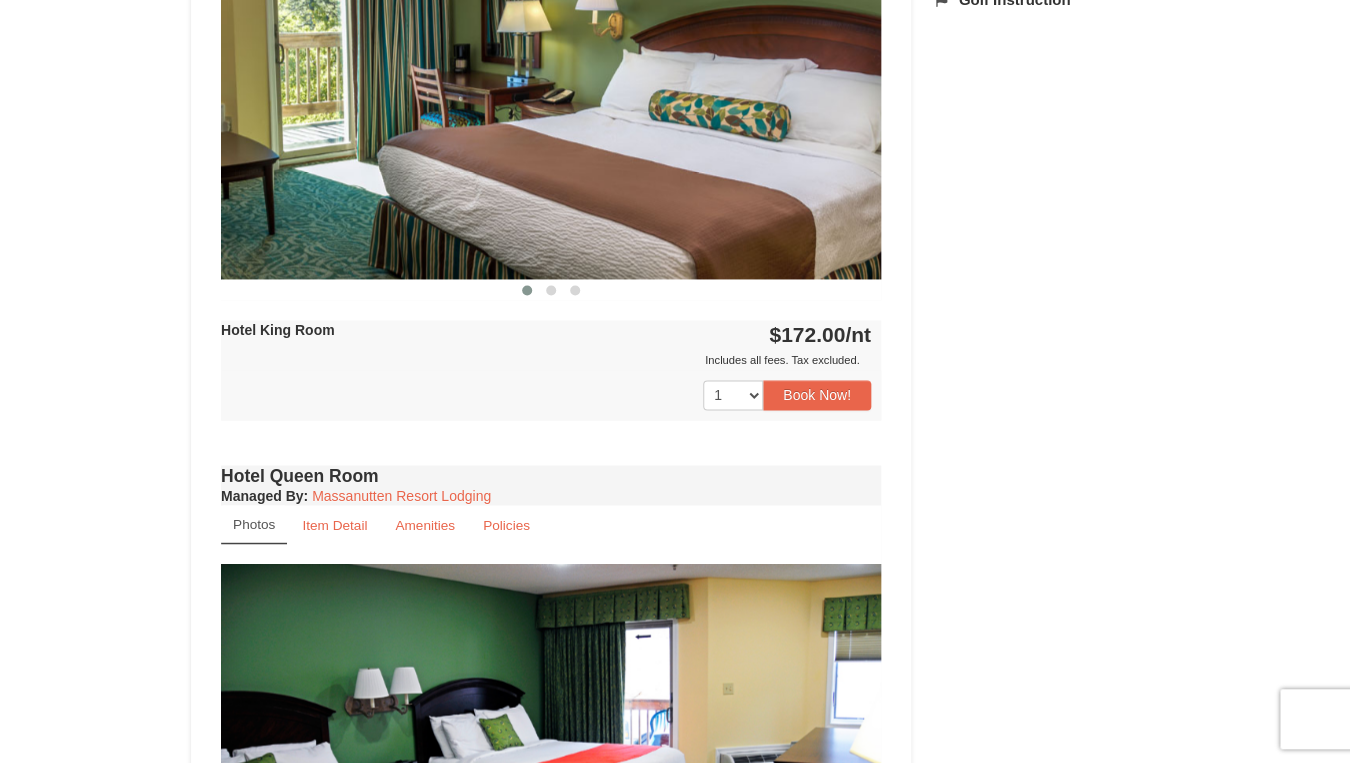 scroll, scrollTop: 939, scrollLeft: 0, axis: vertical 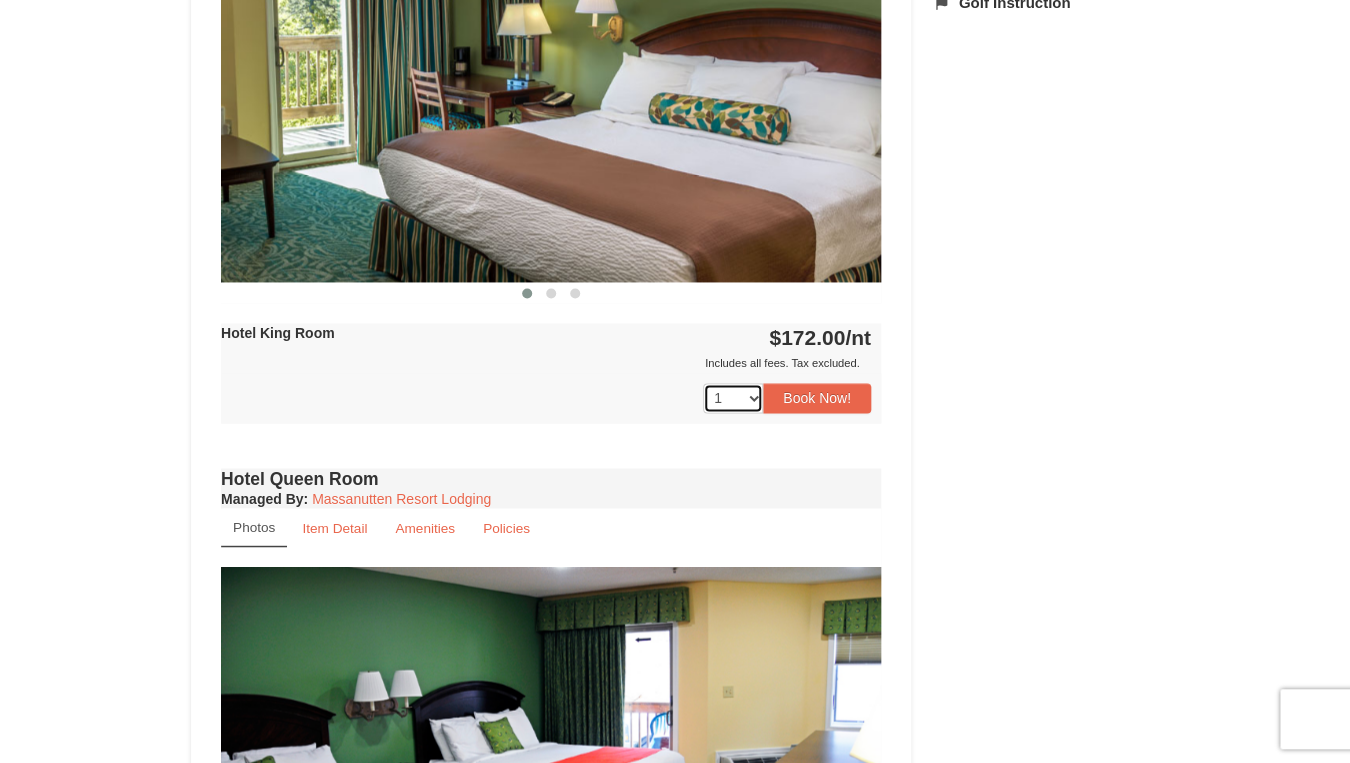 click on "1
2
3
4
5
6
7
8
9" at bounding box center (733, 398) 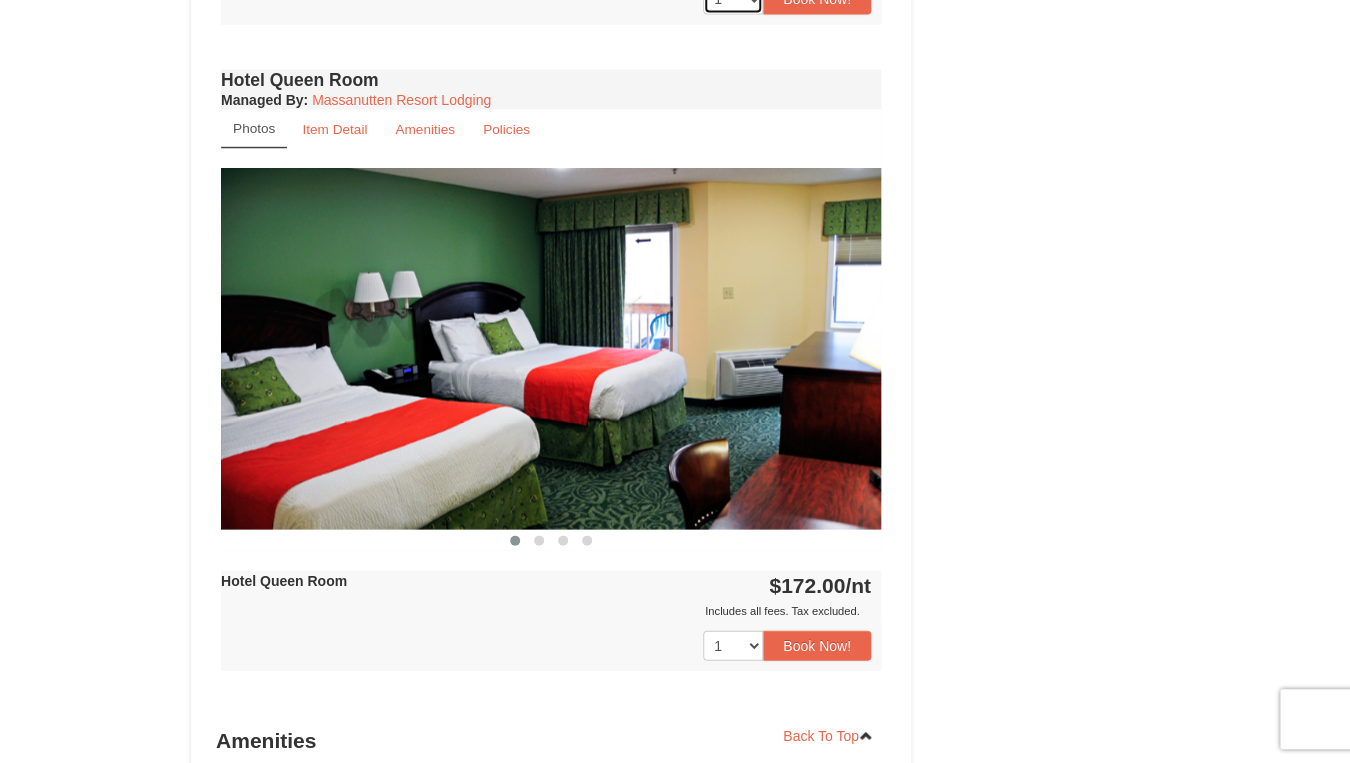 scroll, scrollTop: 1354, scrollLeft: 0, axis: vertical 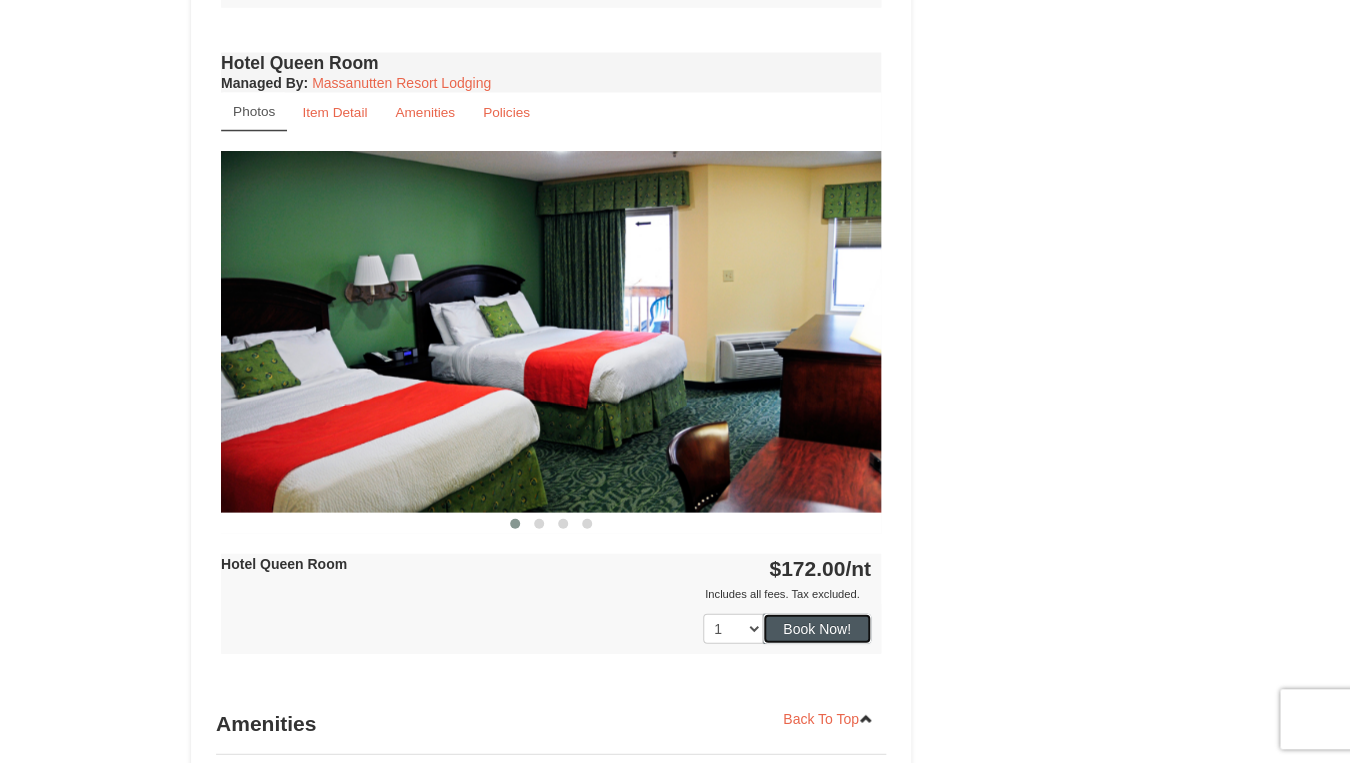 click on "Book Now!" at bounding box center (817, 629) 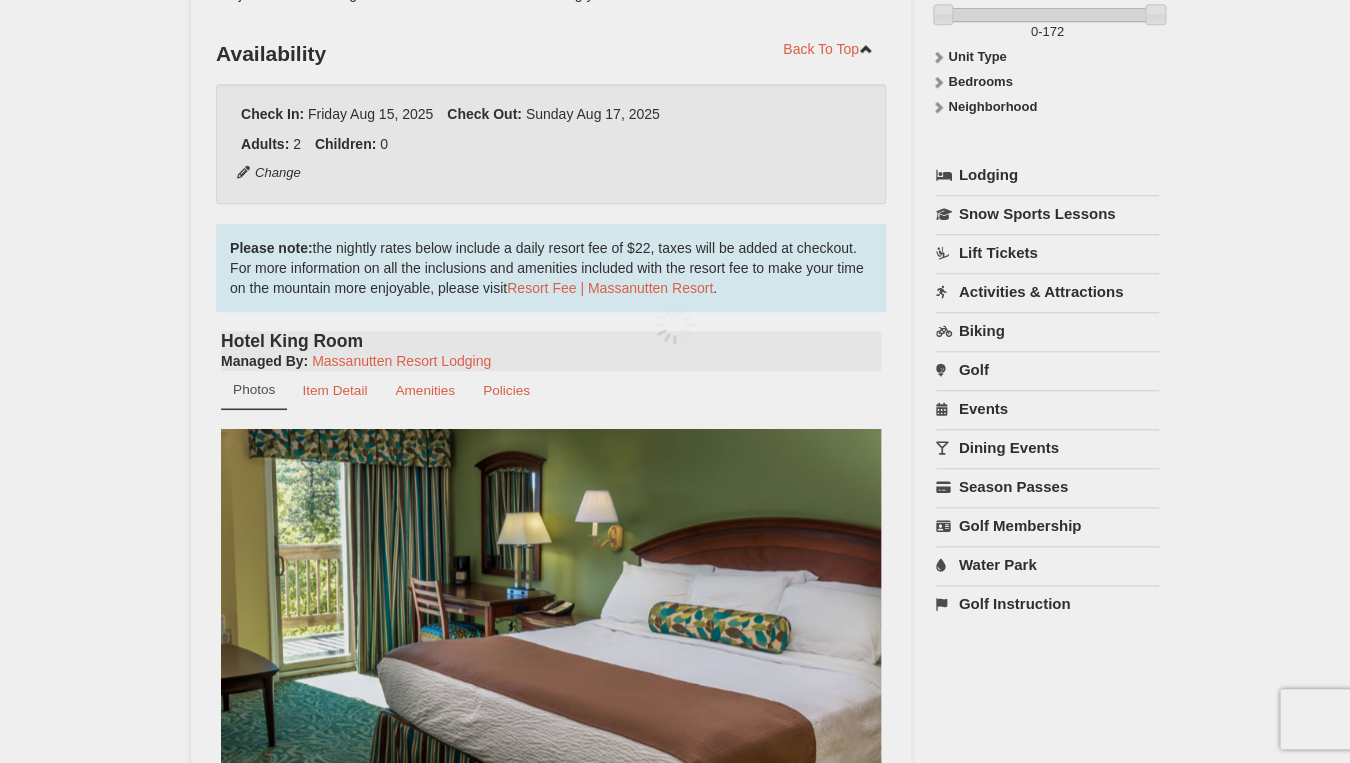 scroll, scrollTop: 195, scrollLeft: 0, axis: vertical 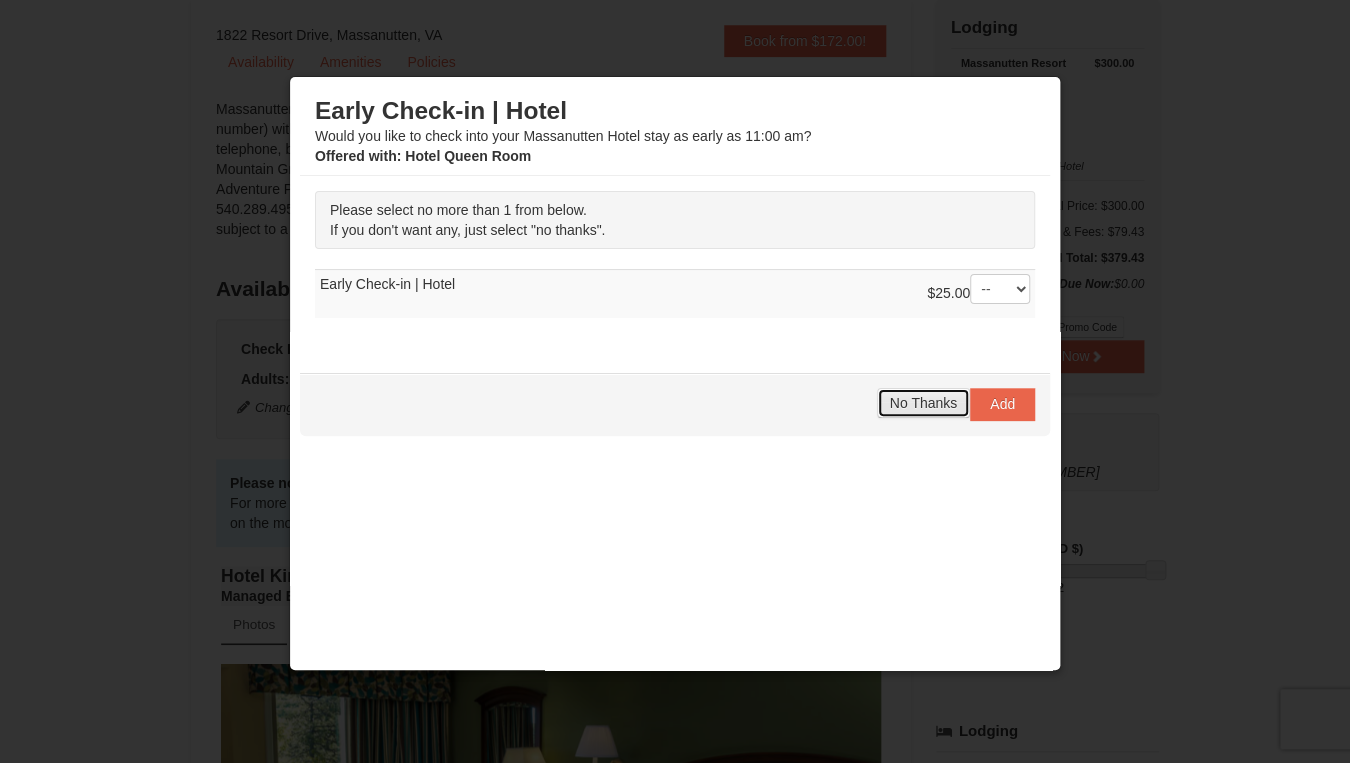 click on "No Thanks" at bounding box center (923, 403) 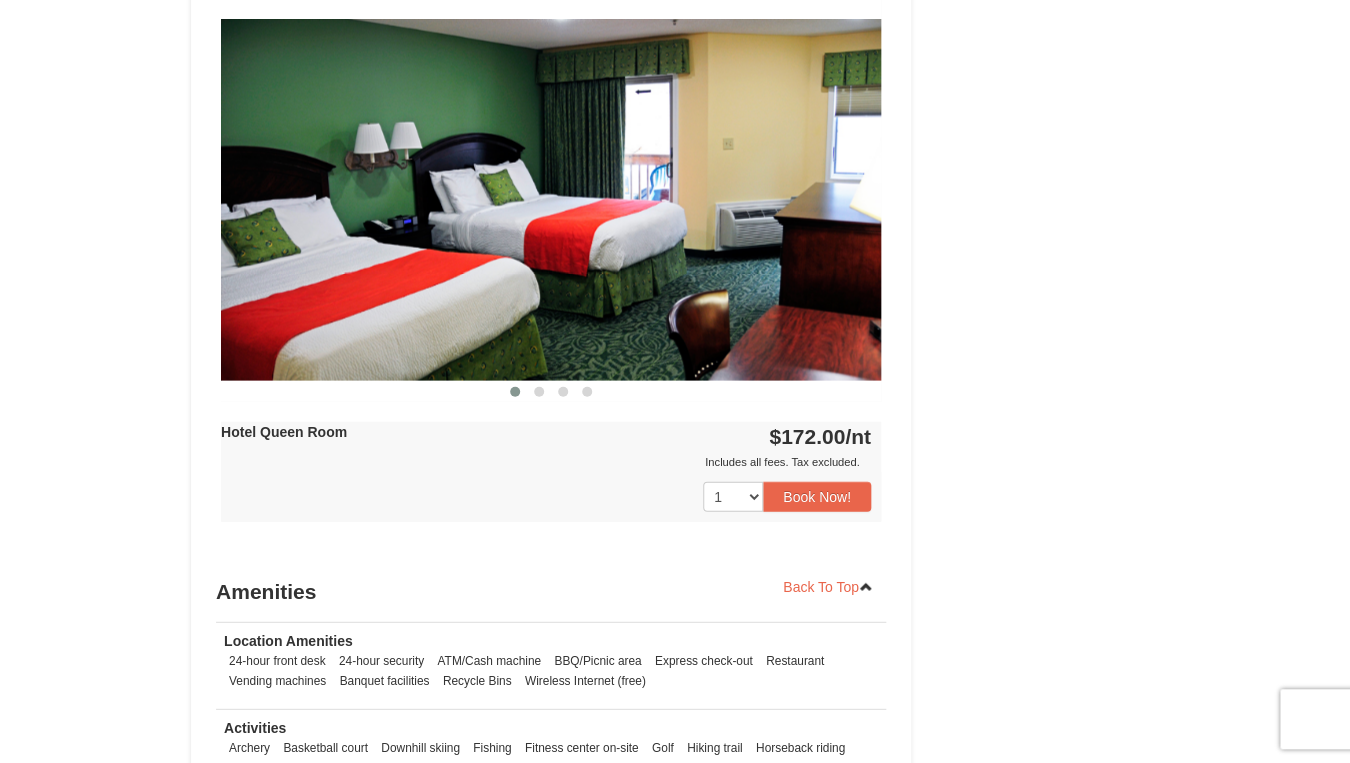 scroll, scrollTop: 1488, scrollLeft: 0, axis: vertical 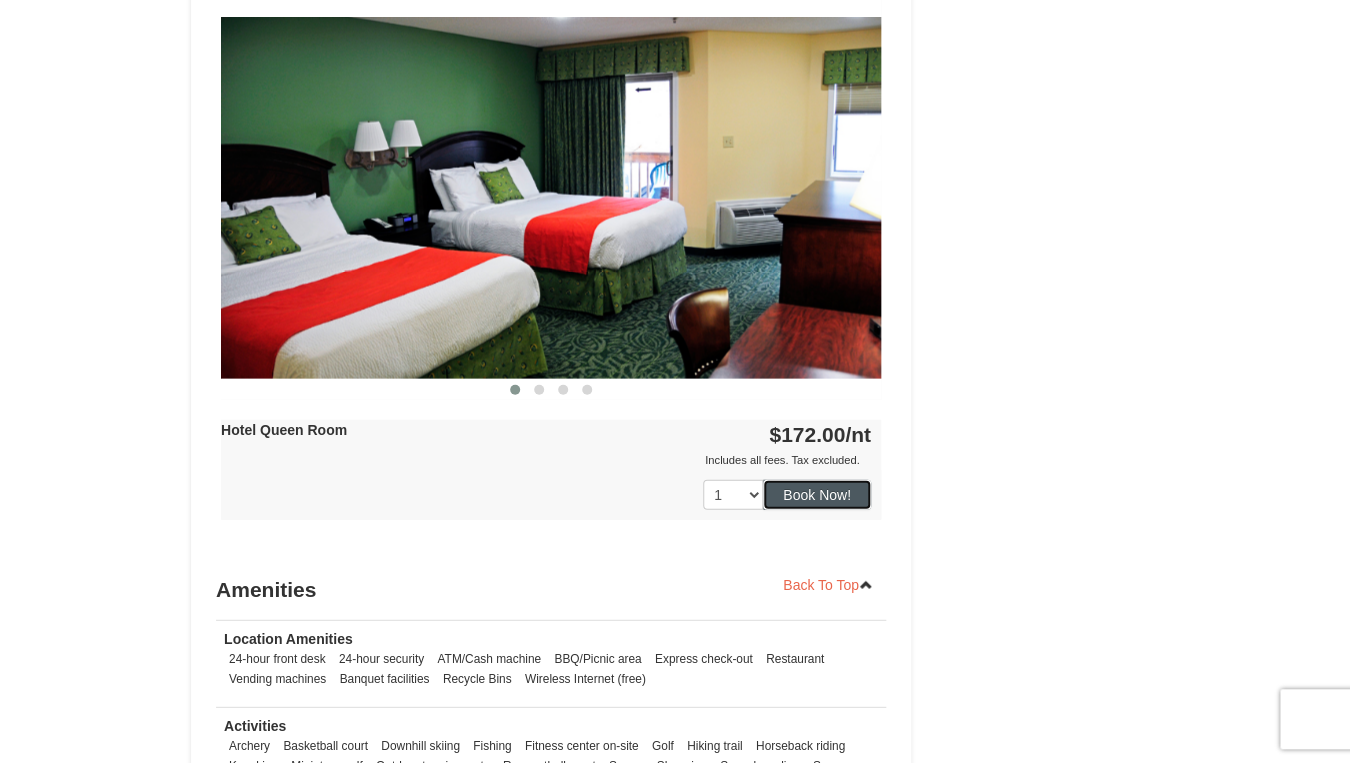 click on "Book Now!" at bounding box center [817, 495] 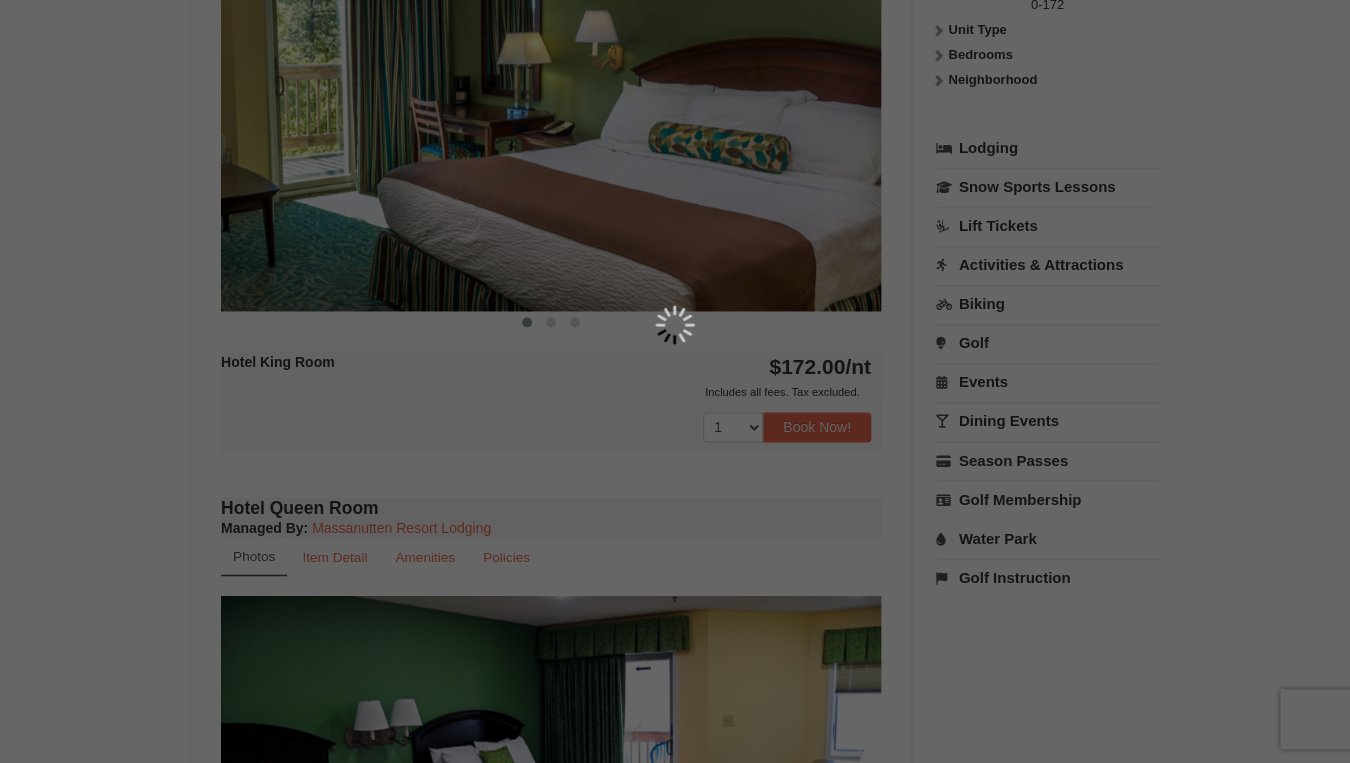 scroll, scrollTop: 195, scrollLeft: 0, axis: vertical 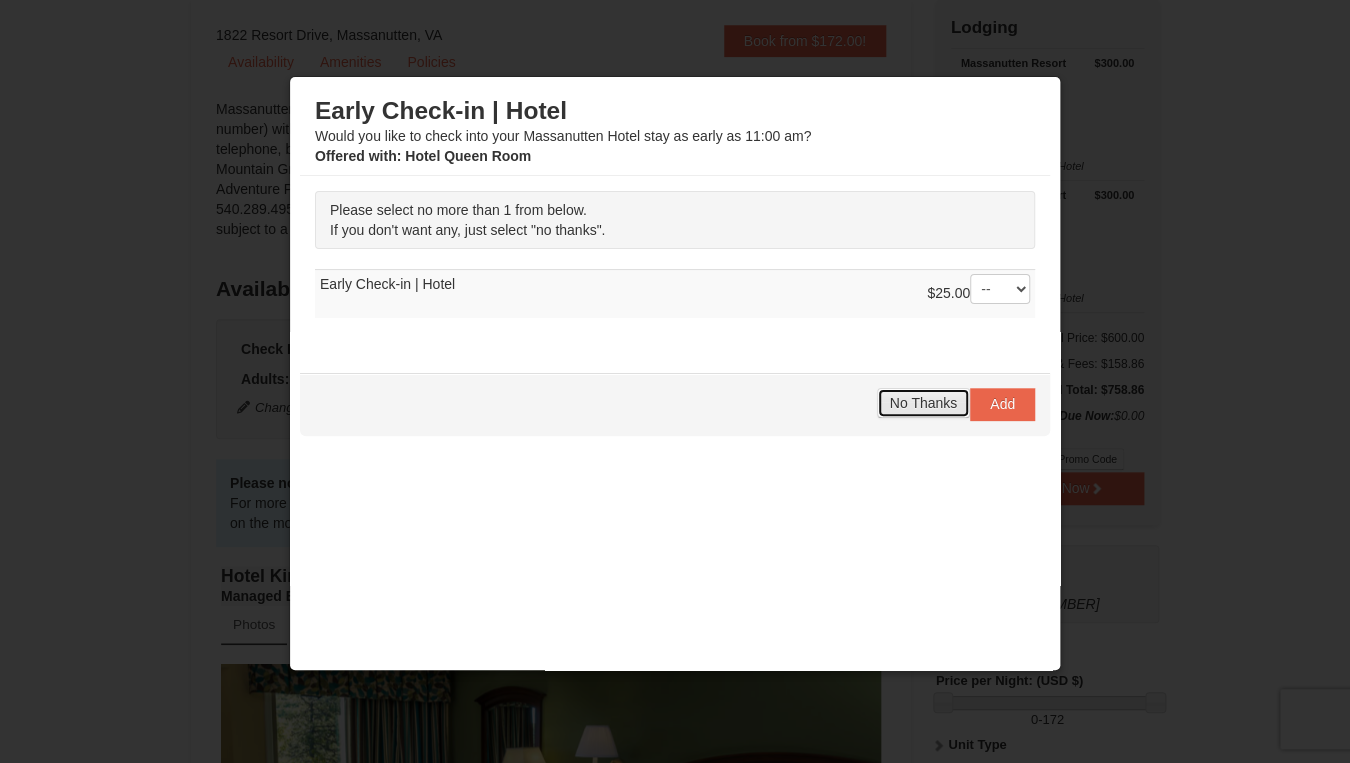 click on "No Thanks" at bounding box center [923, 403] 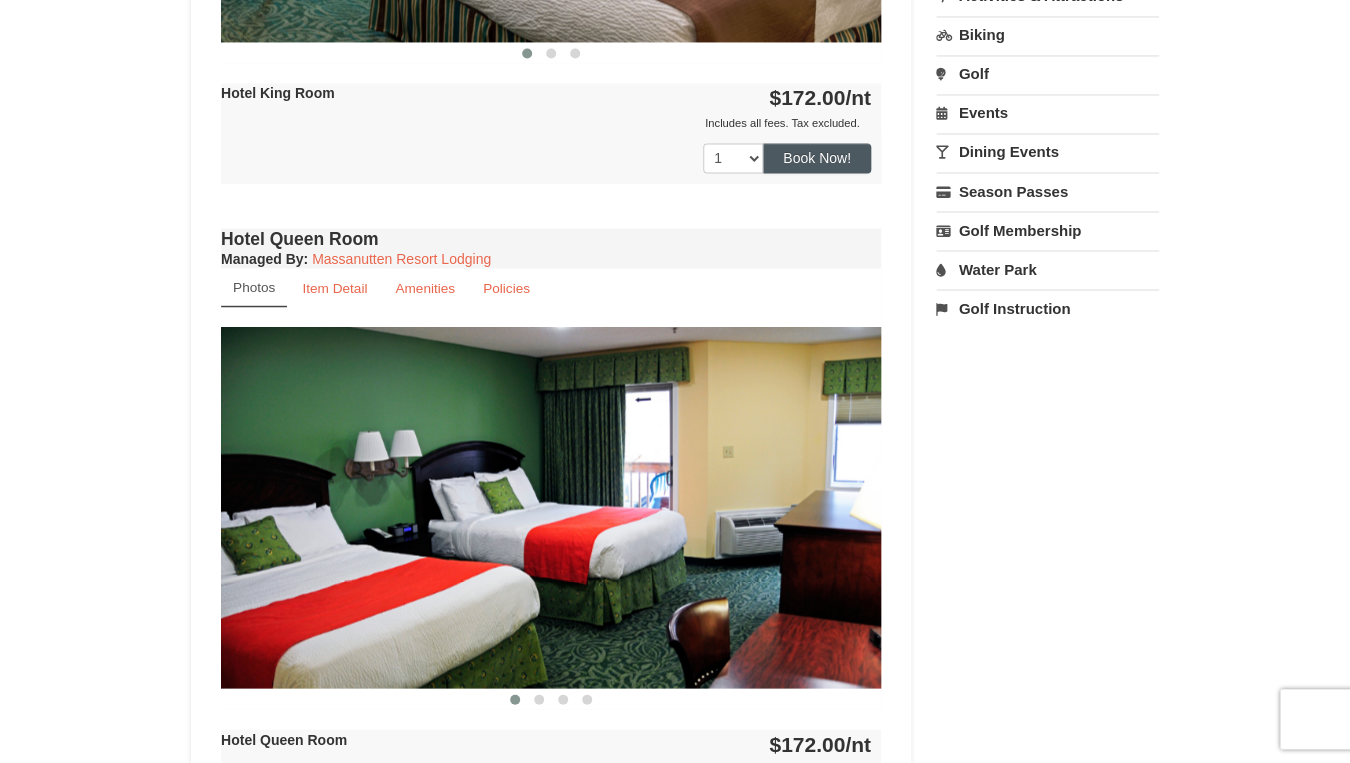 scroll, scrollTop: 1434, scrollLeft: 0, axis: vertical 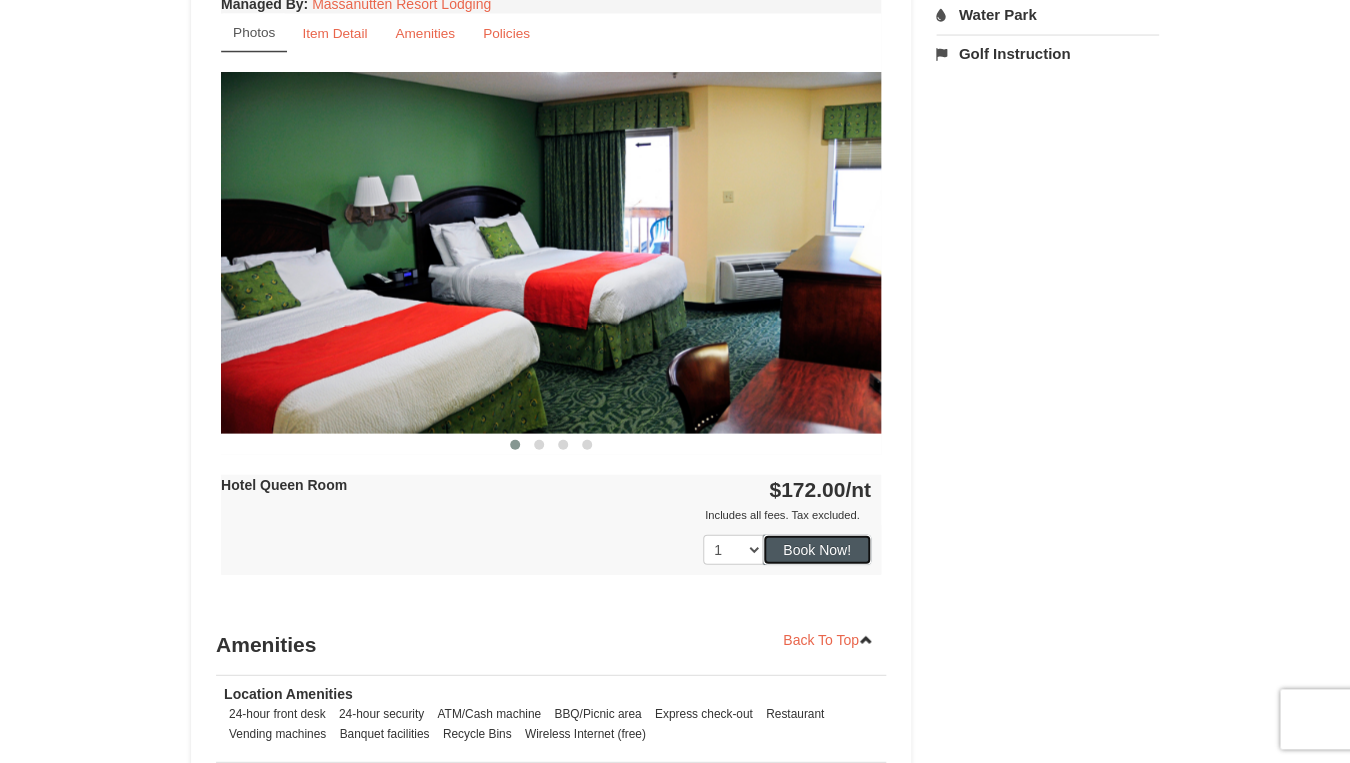 click on "Book Now!" at bounding box center [817, 549] 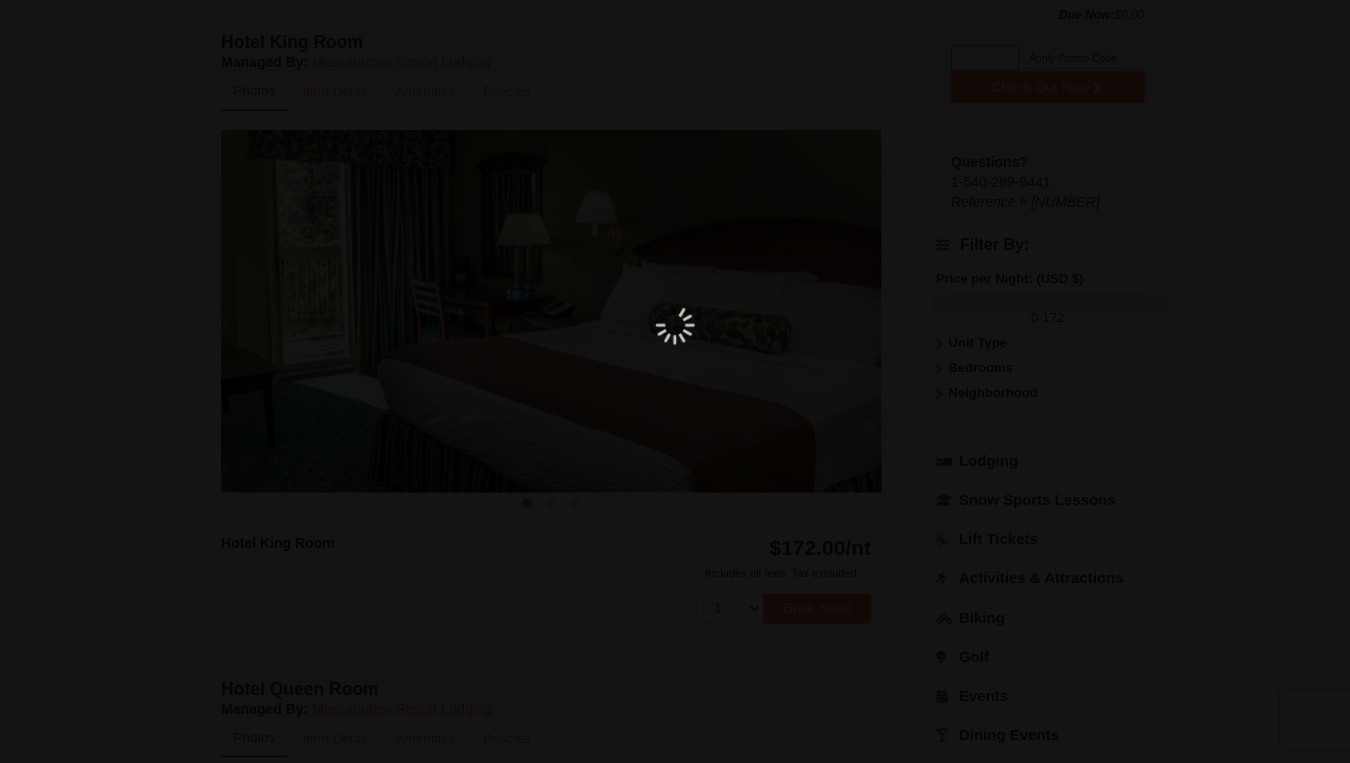 scroll, scrollTop: 195, scrollLeft: 0, axis: vertical 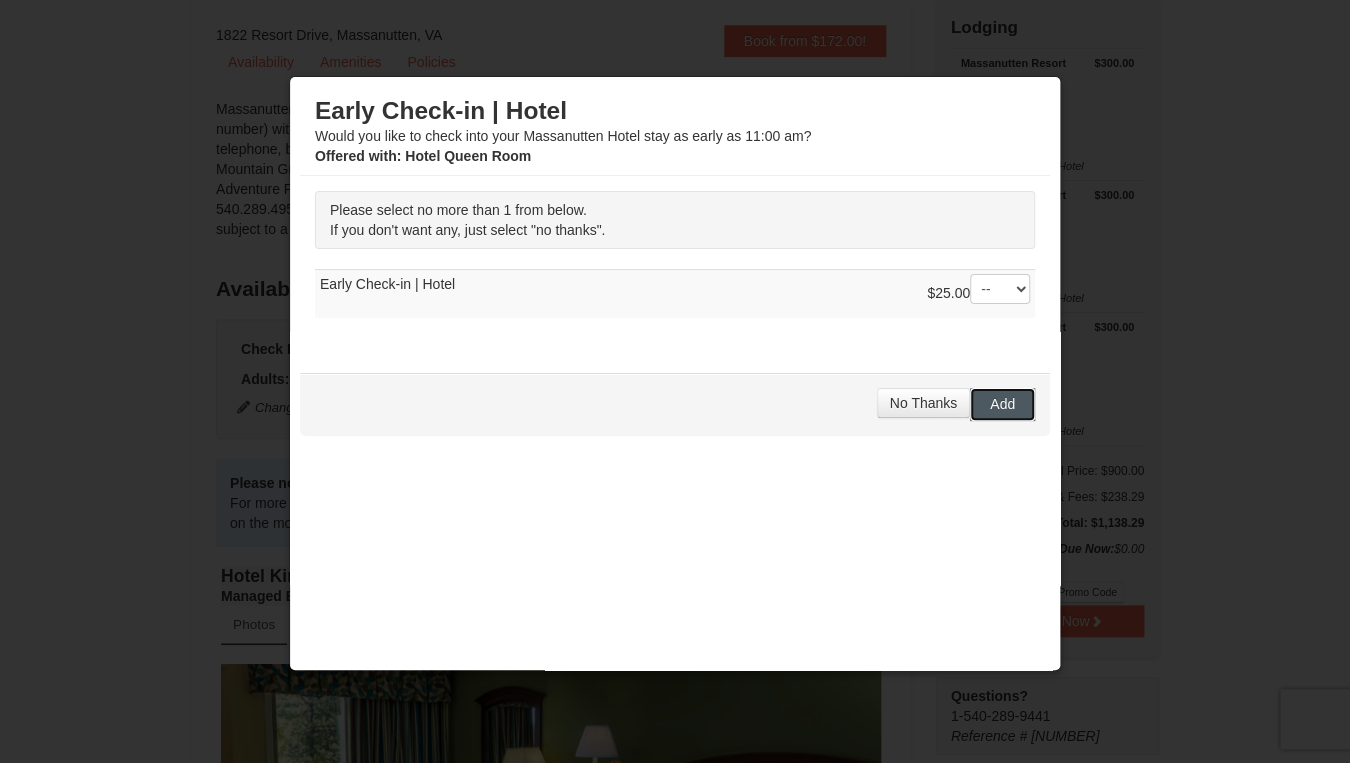 click on "Add" at bounding box center [1002, 404] 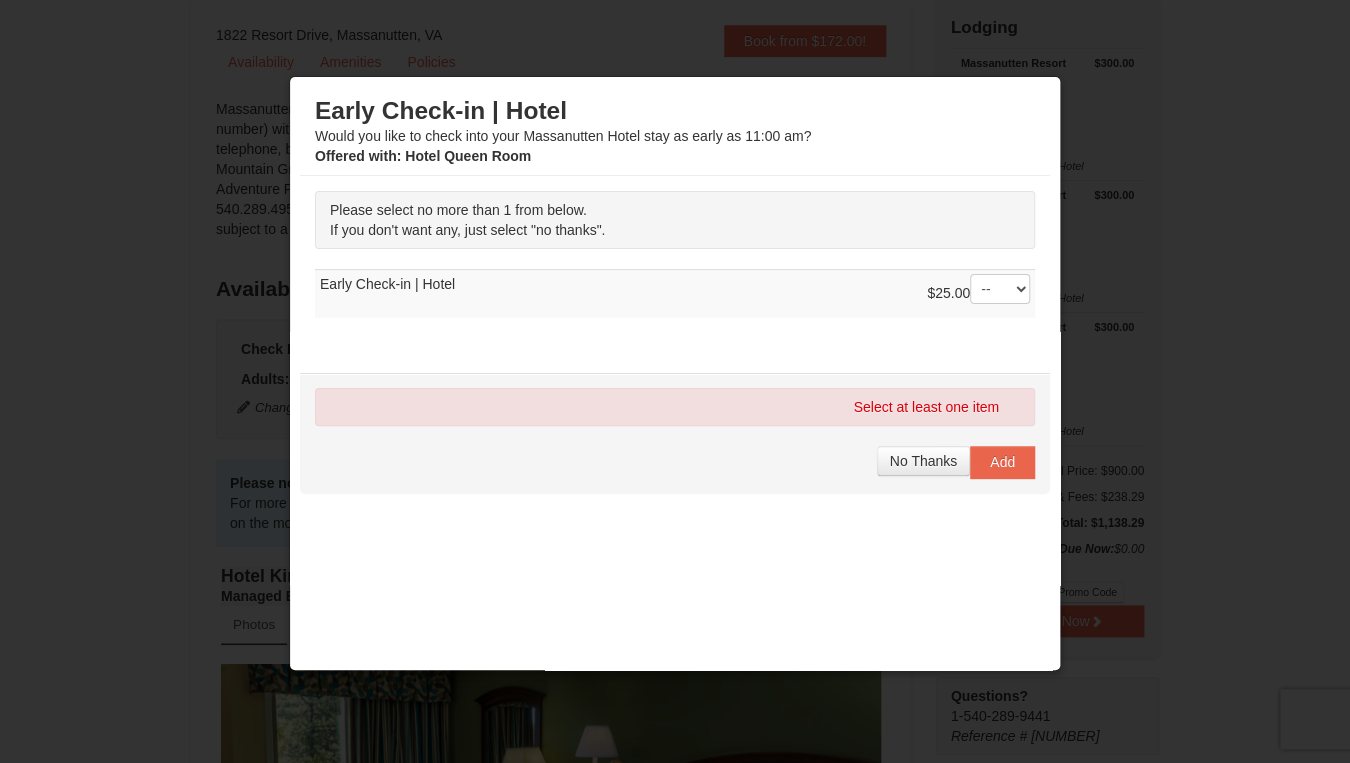 click on "$25.00
--
01" at bounding box center (978, 294) 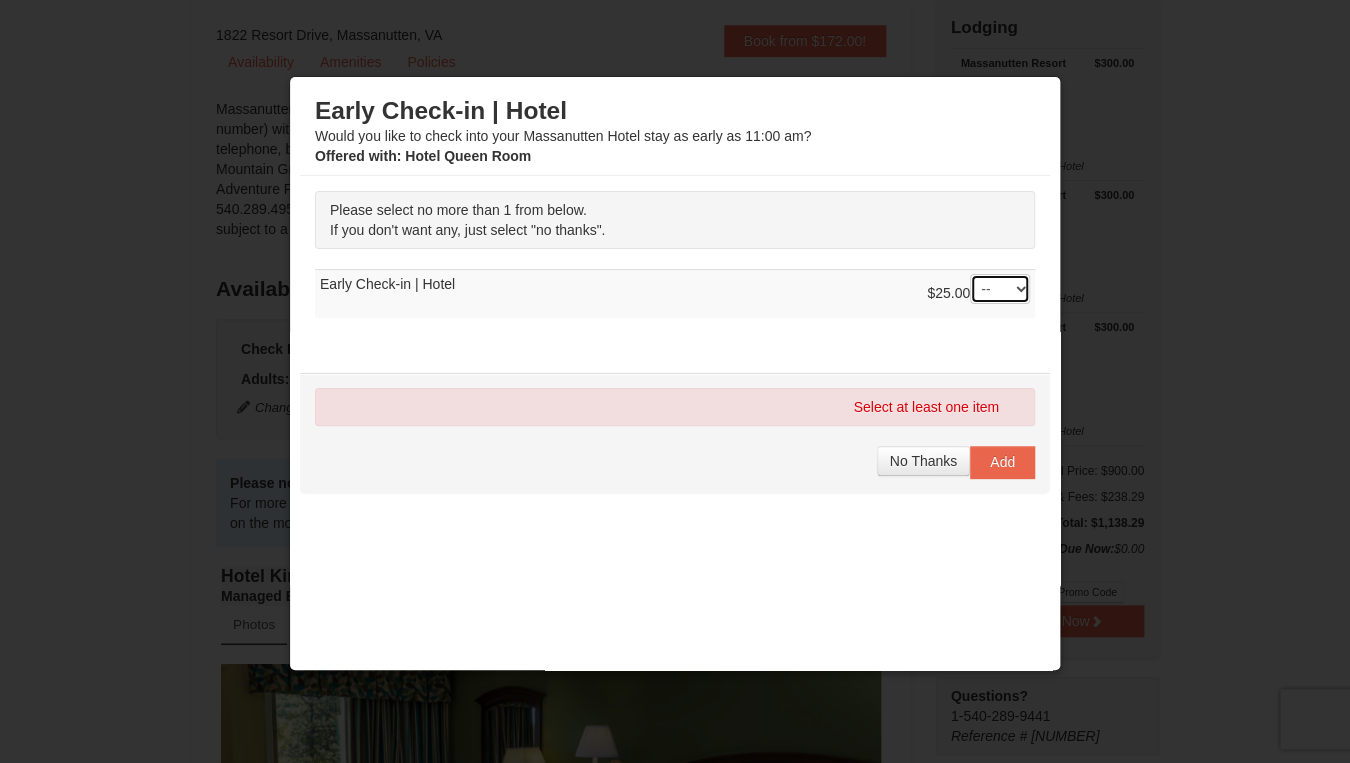 select on "1" 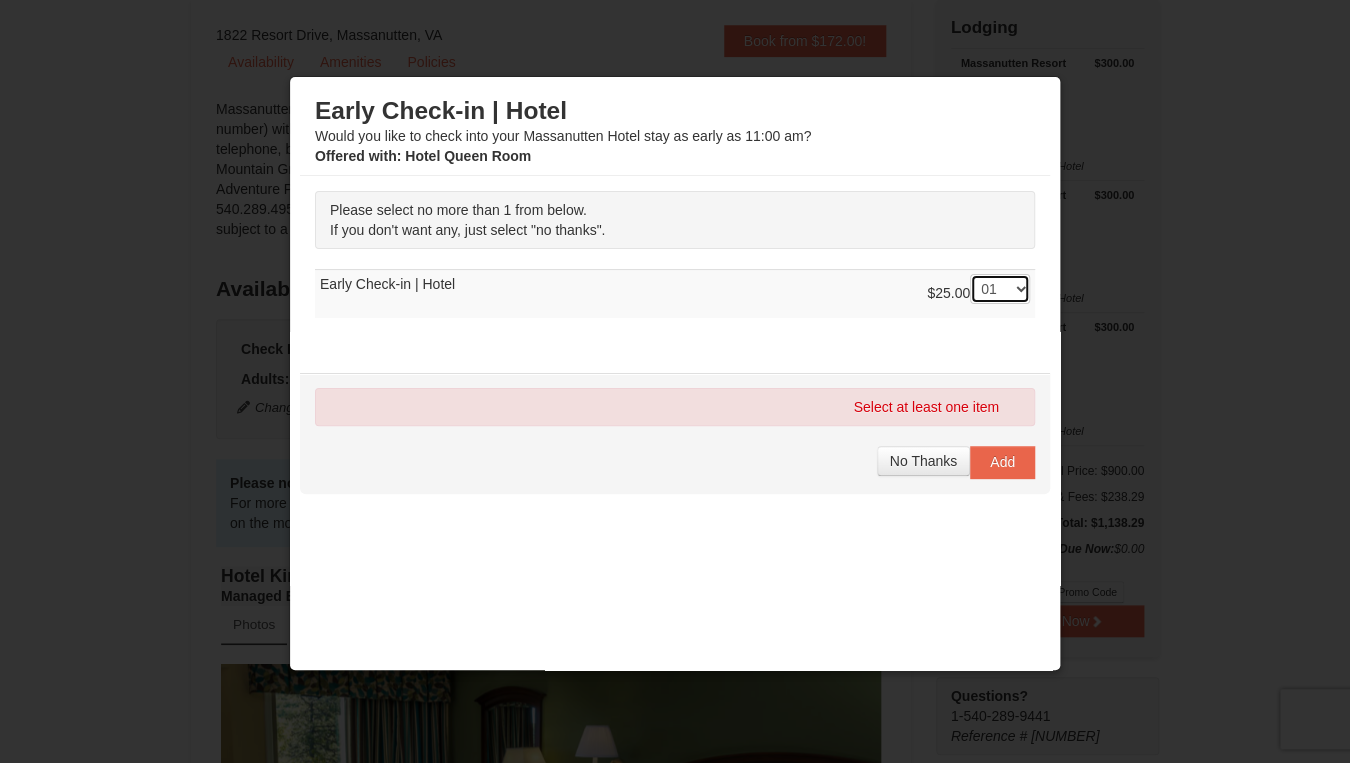 click on "01" at bounding box center (0, 0) 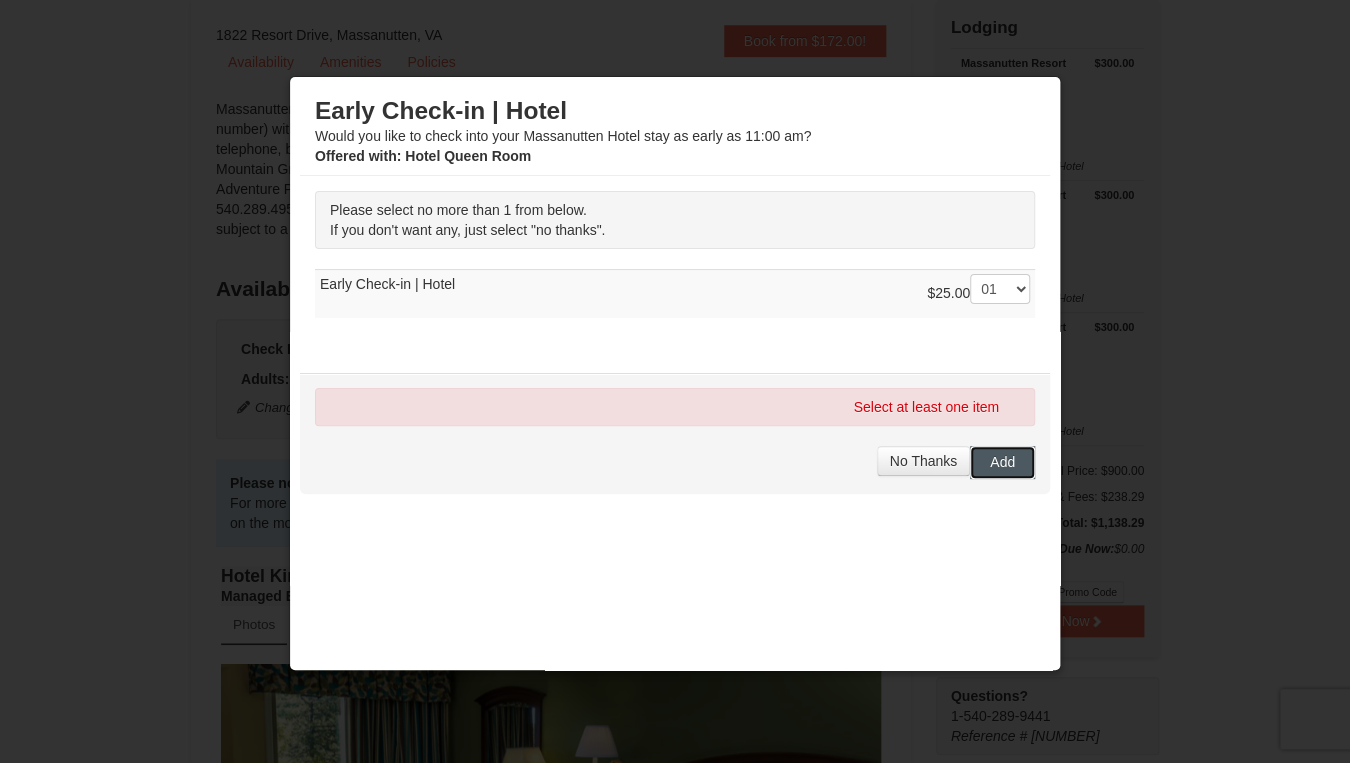 click on "Add" at bounding box center [1002, 462] 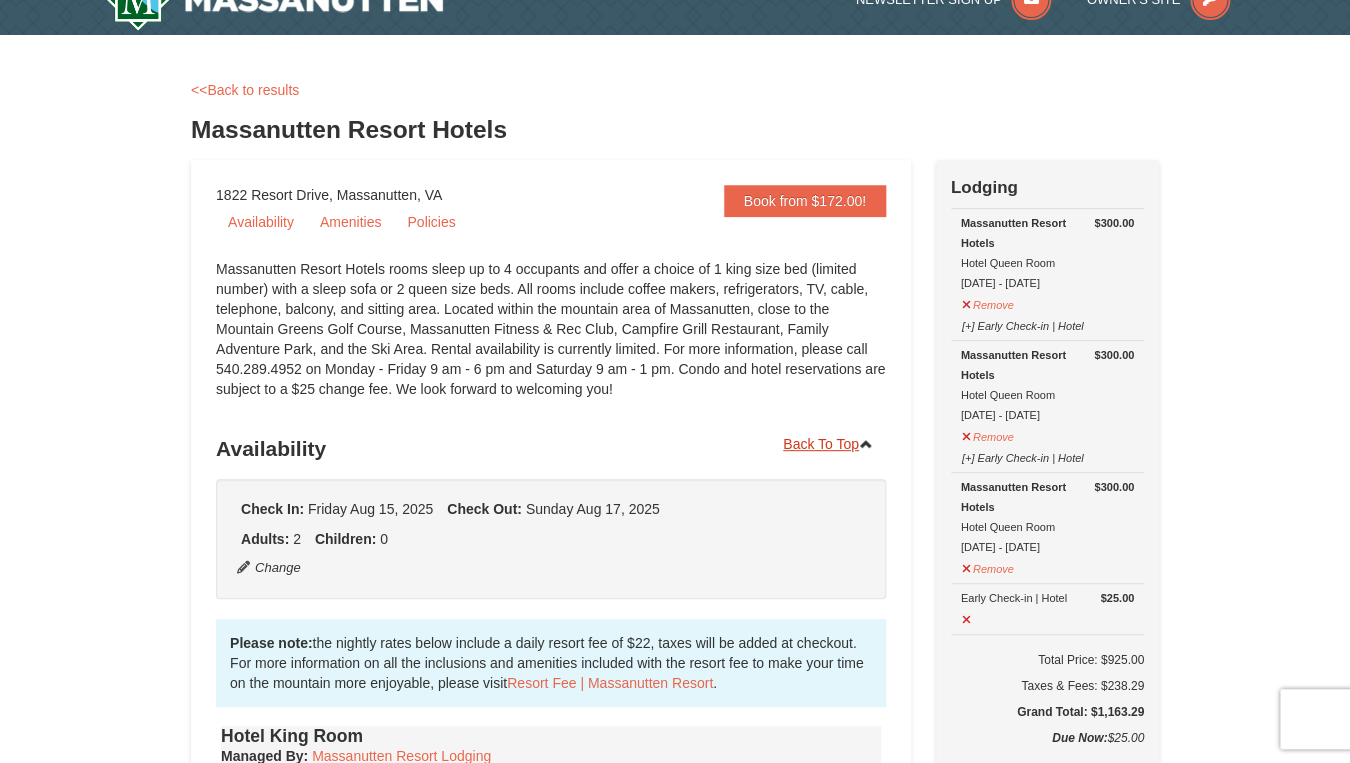 scroll, scrollTop: 0, scrollLeft: 0, axis: both 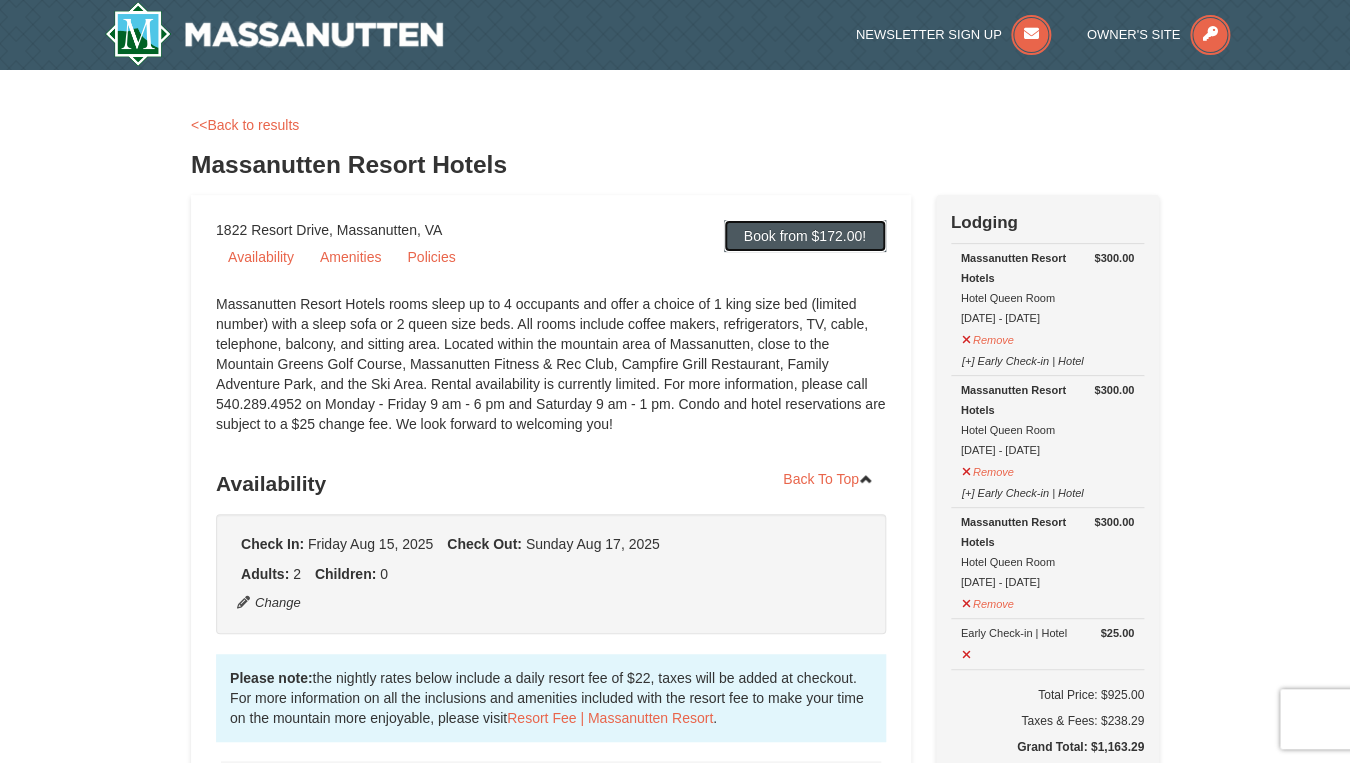 click on "Book from $172.00!" at bounding box center (805, 236) 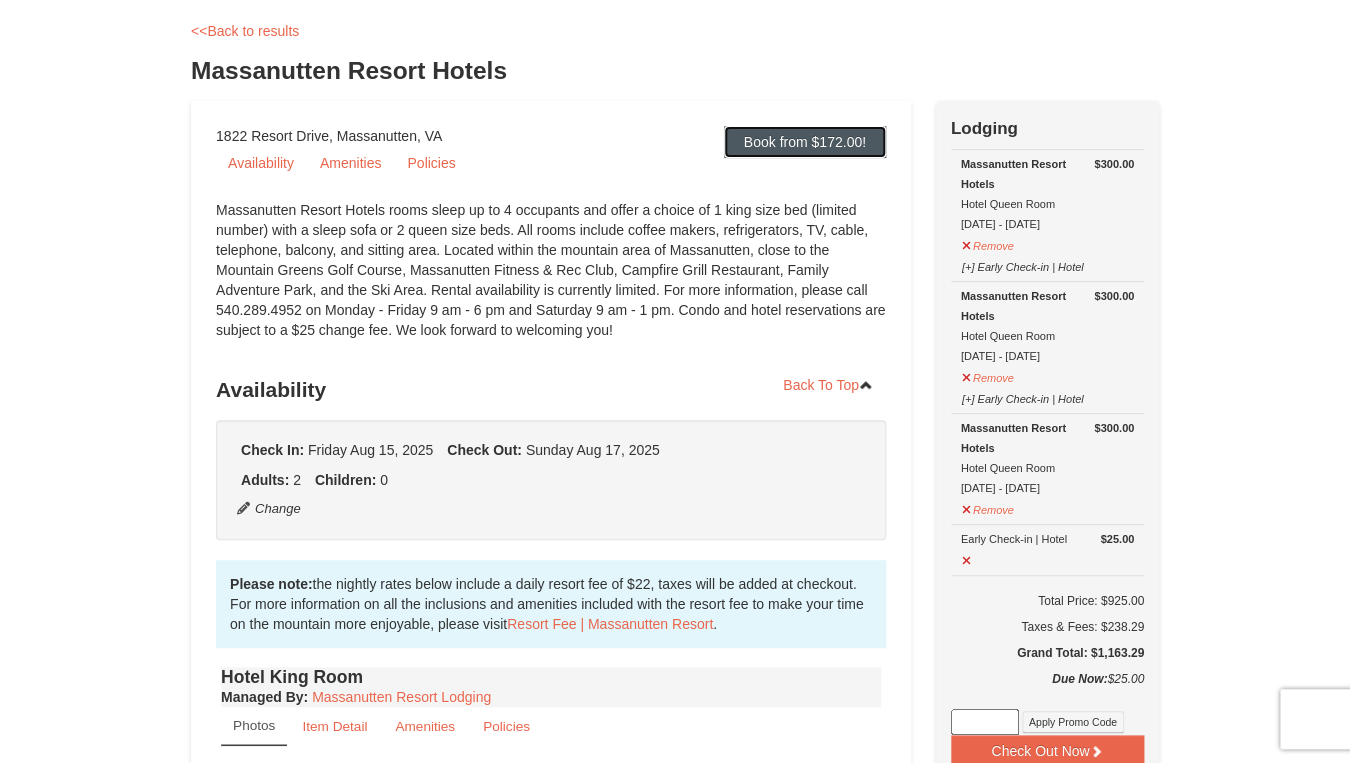 scroll, scrollTop: 97, scrollLeft: 0, axis: vertical 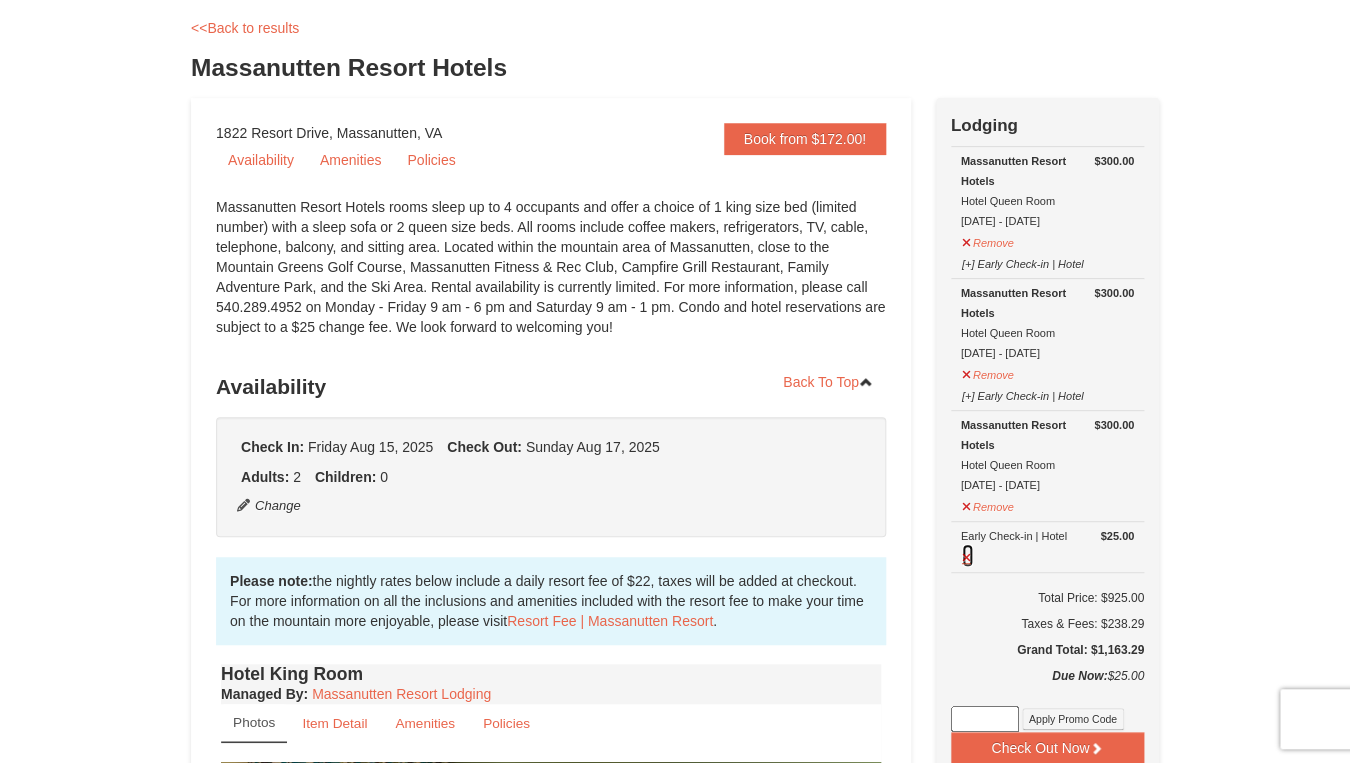 click at bounding box center (967, 555) 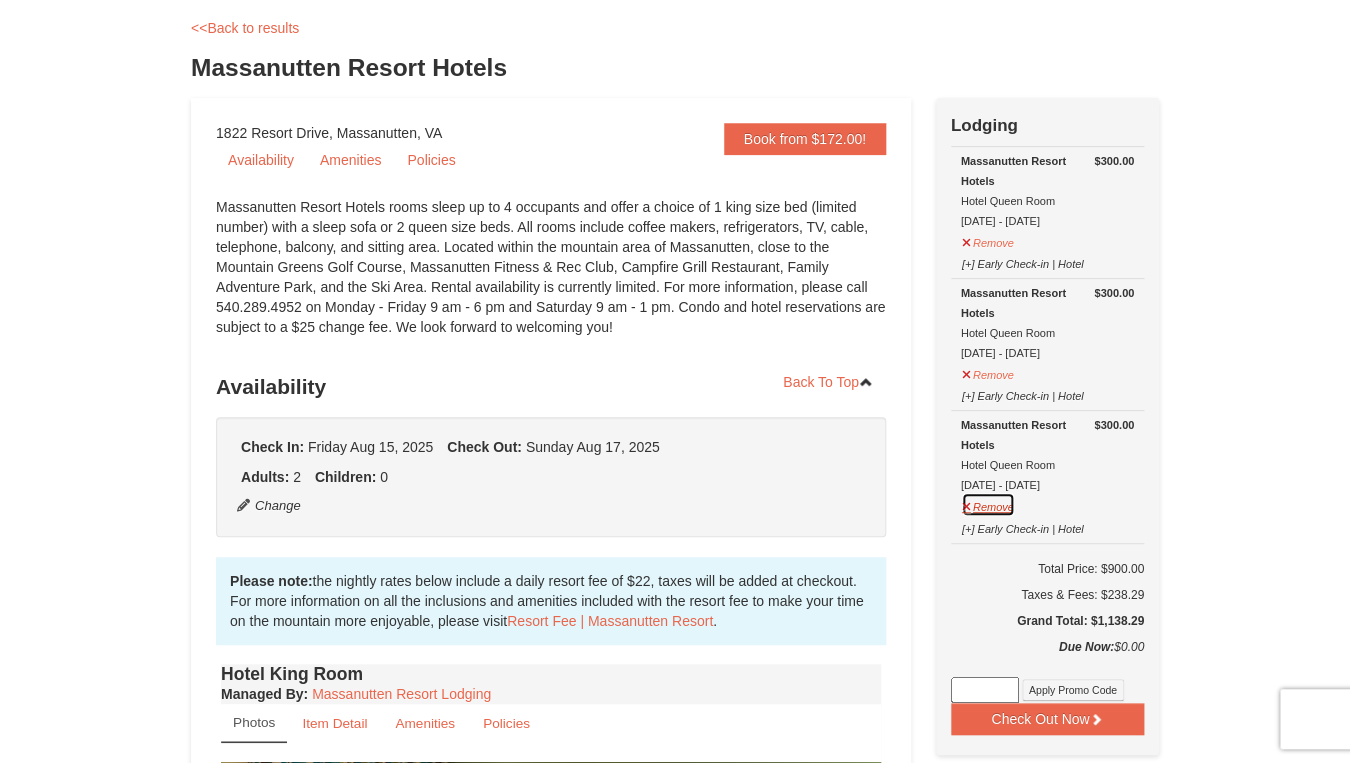 click on "Remove" at bounding box center [988, 504] 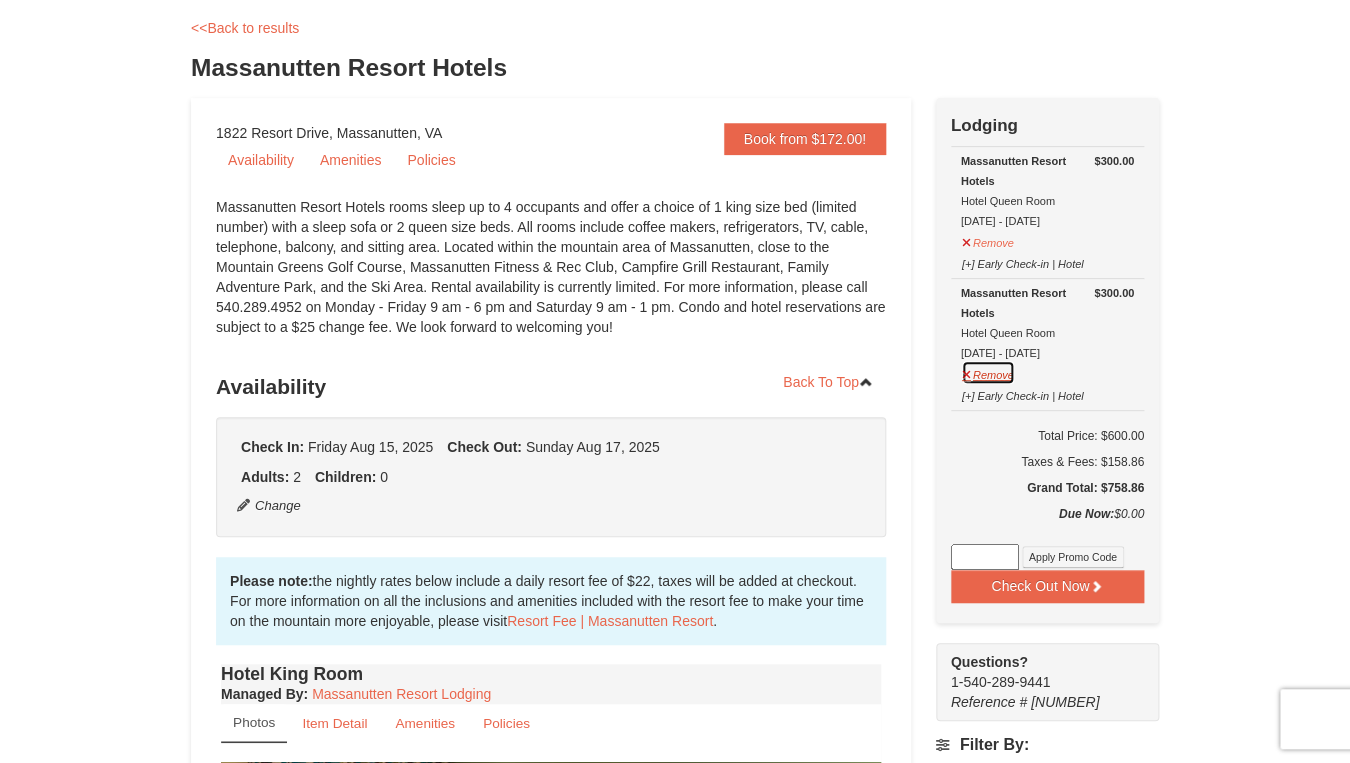 click on "Remove" at bounding box center (988, 372) 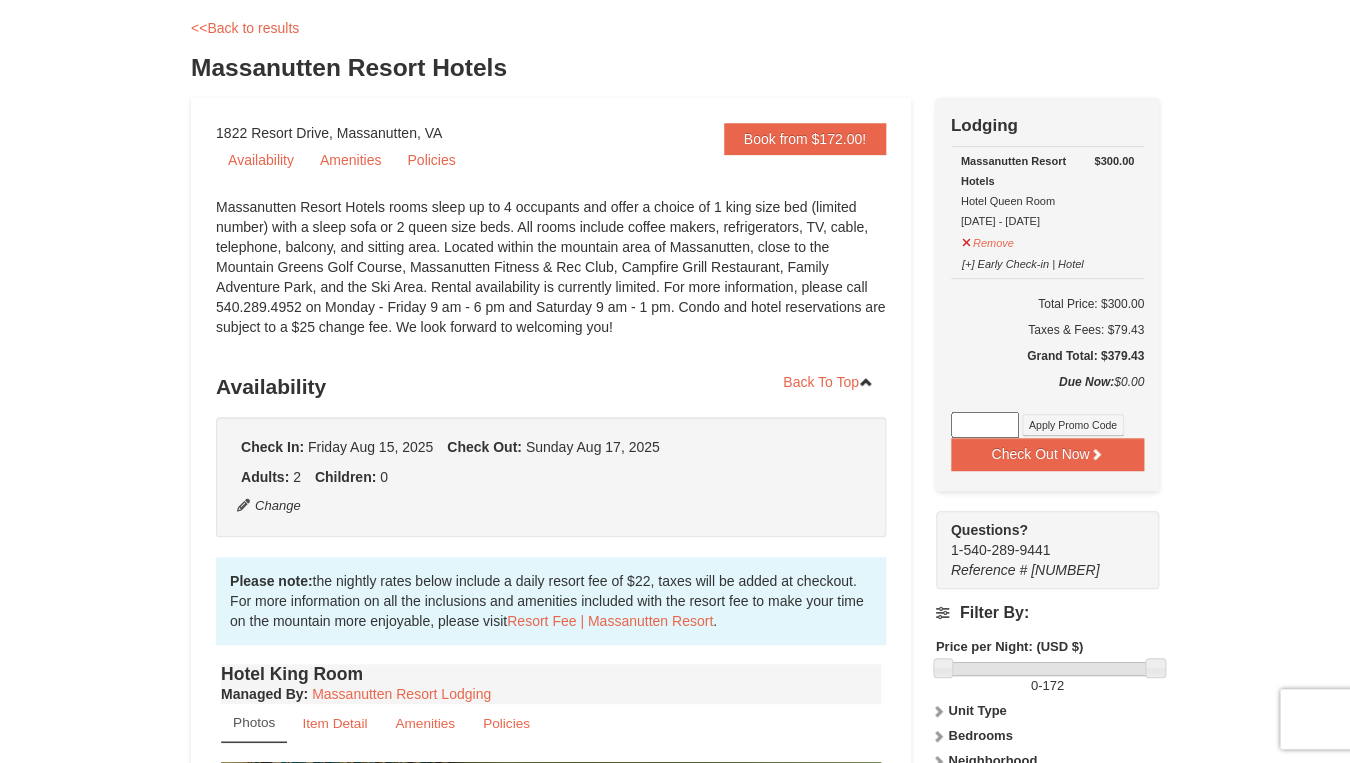 click on "Massanutten Resort Hotels" at bounding box center (675, 68) 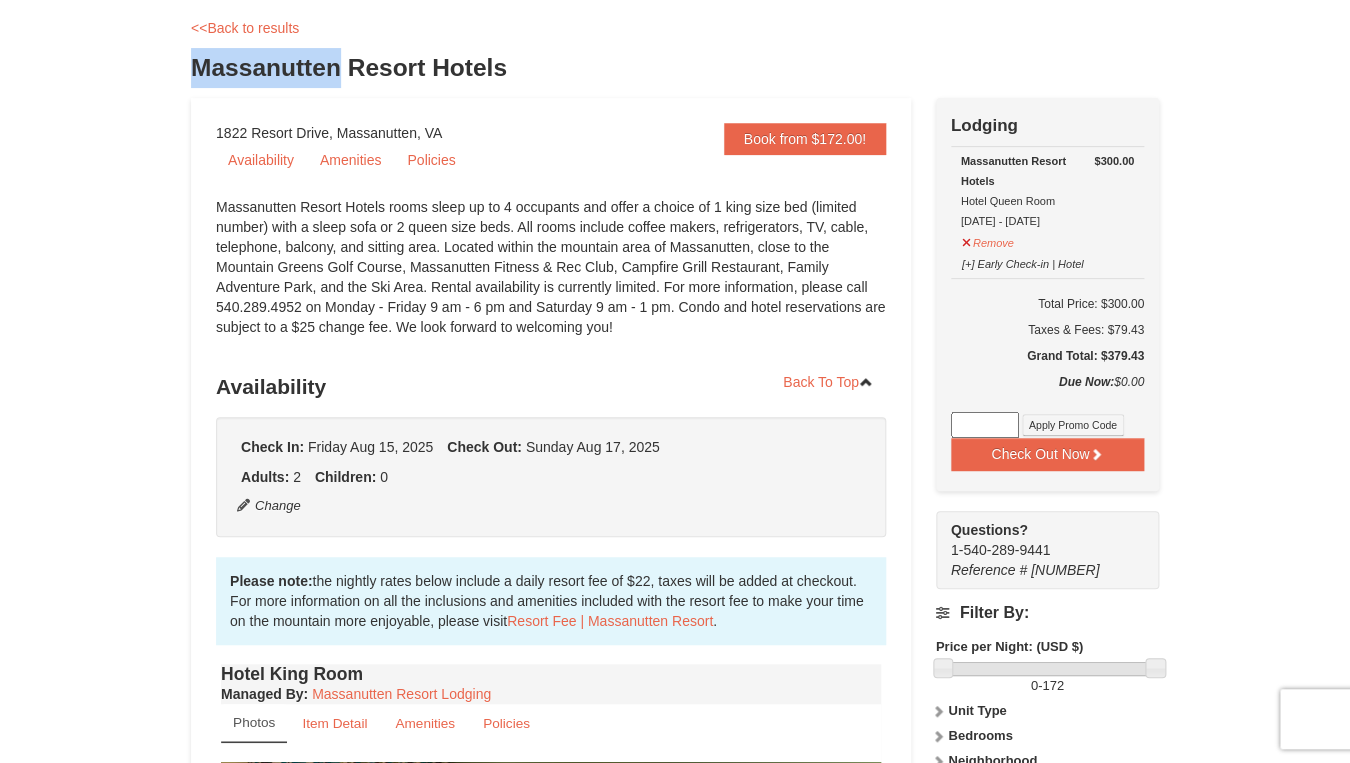 click on "Massanutten Resort Hotels" at bounding box center (675, 68) 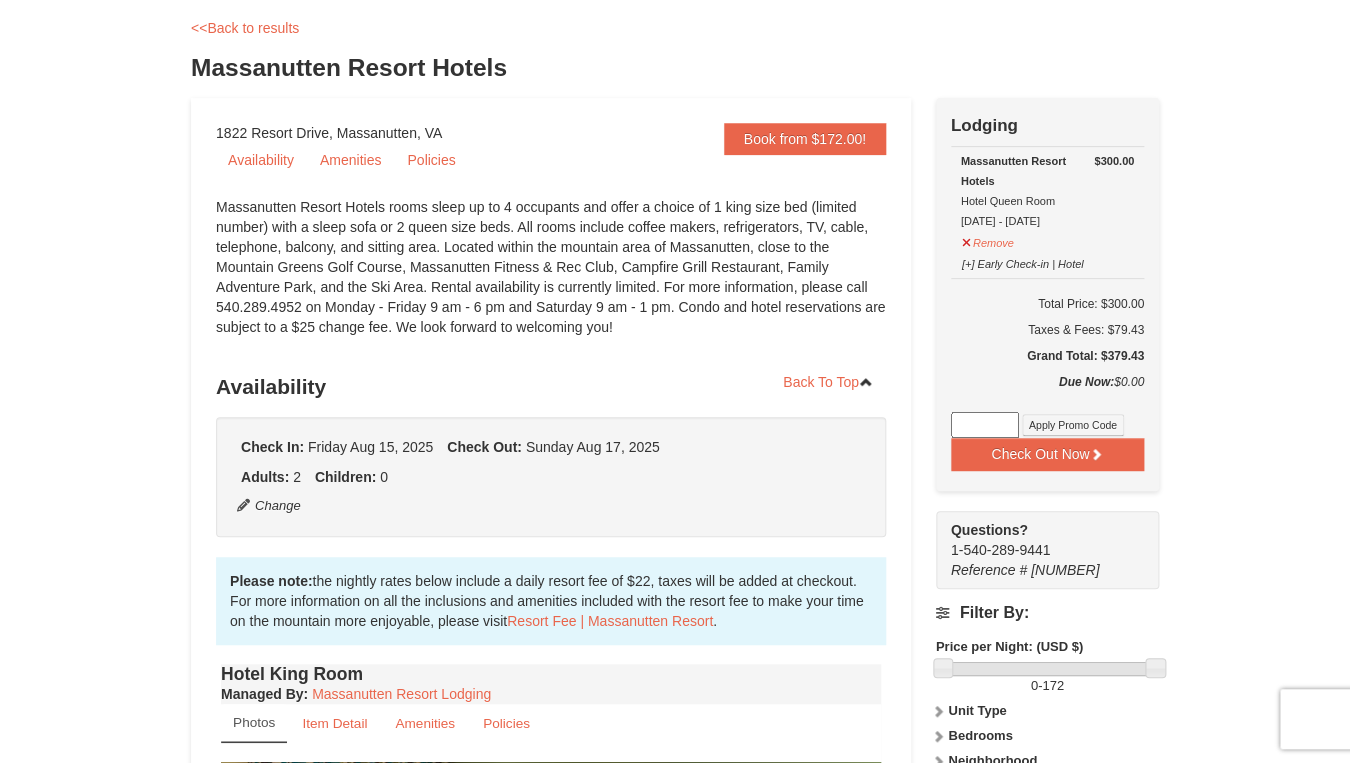 click at bounding box center (985, 425) 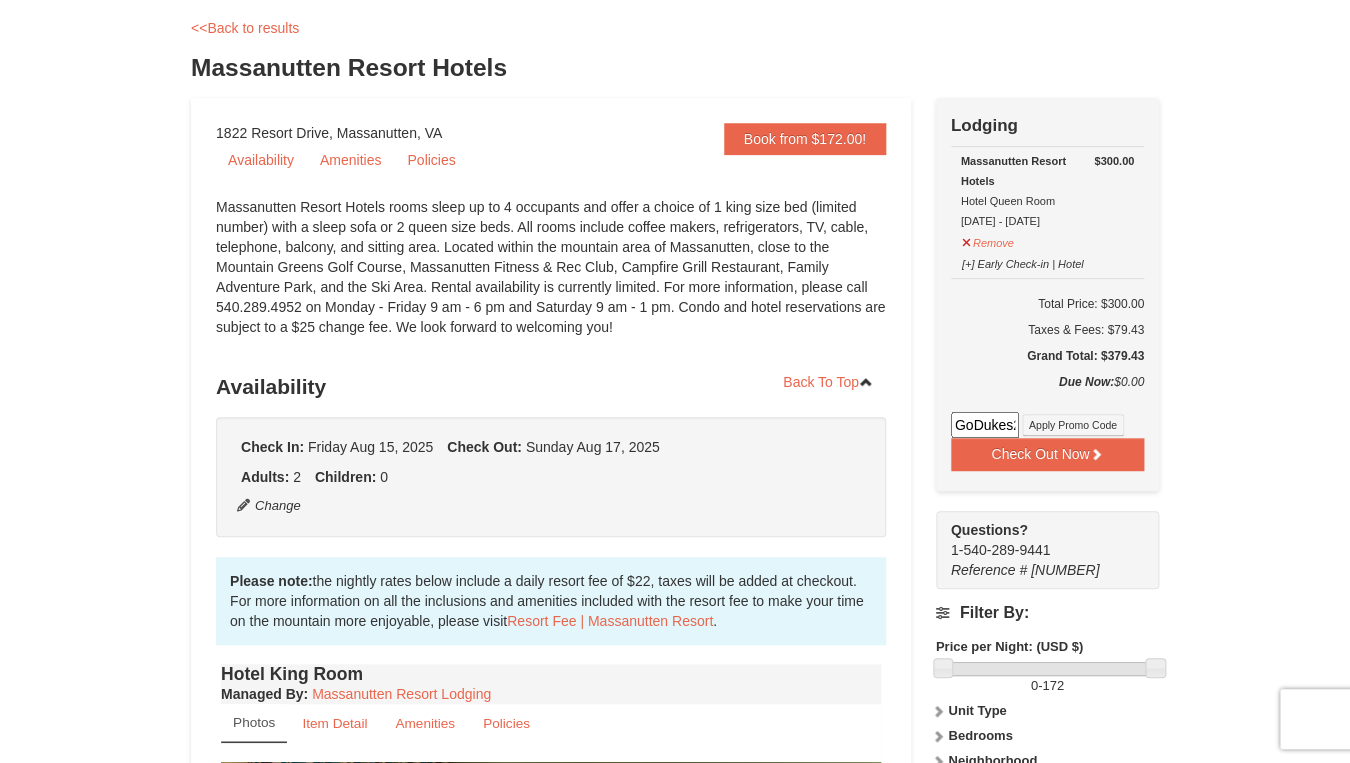 scroll, scrollTop: 0, scrollLeft: 14, axis: horizontal 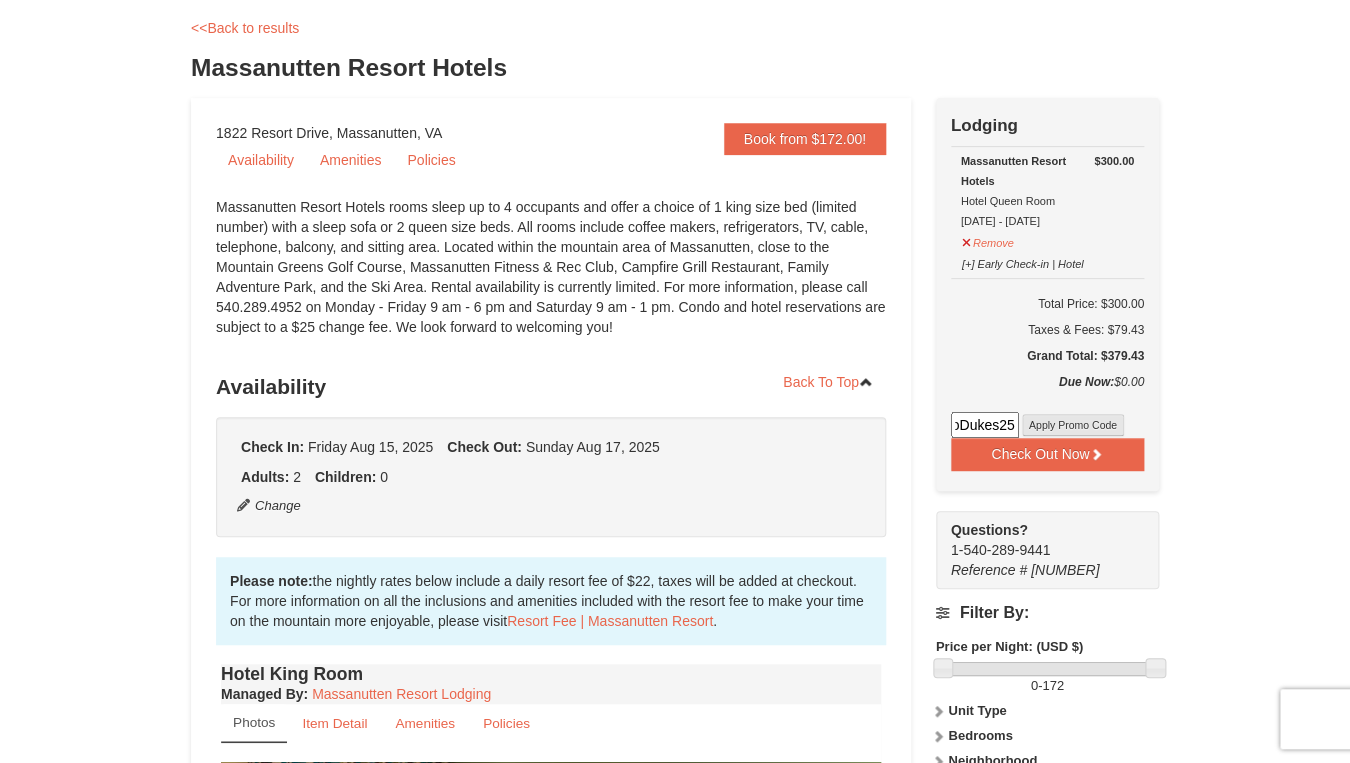 type on "GoDukes25" 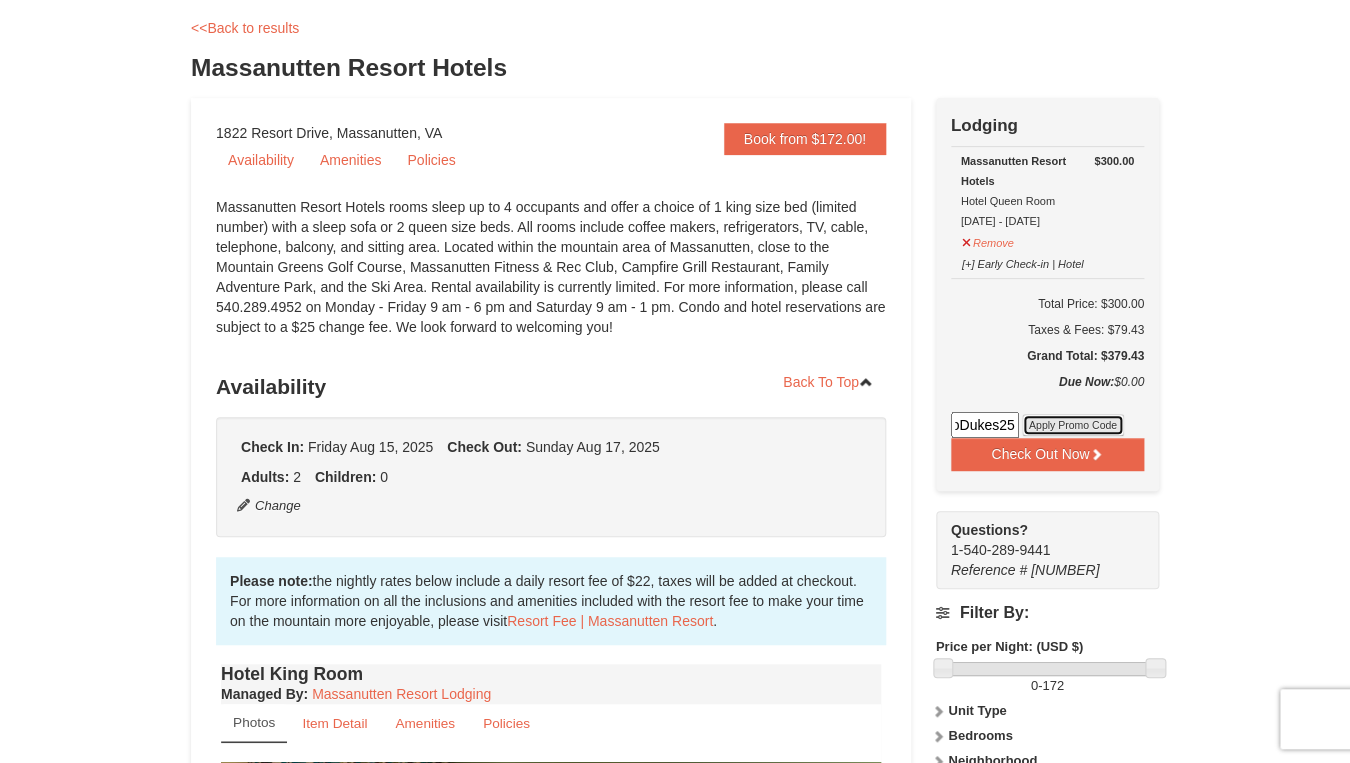 click on "Apply Promo Code" at bounding box center [1073, 425] 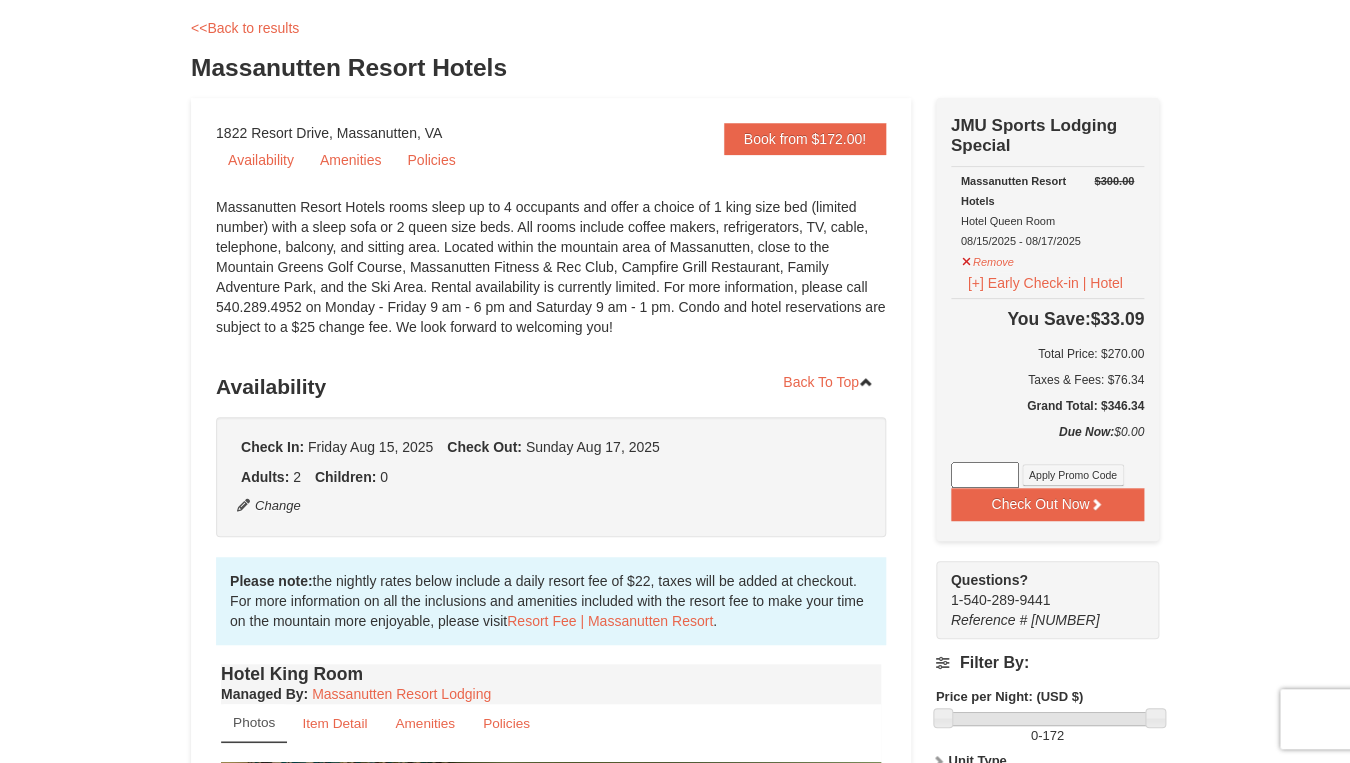 click at bounding box center (985, 475) 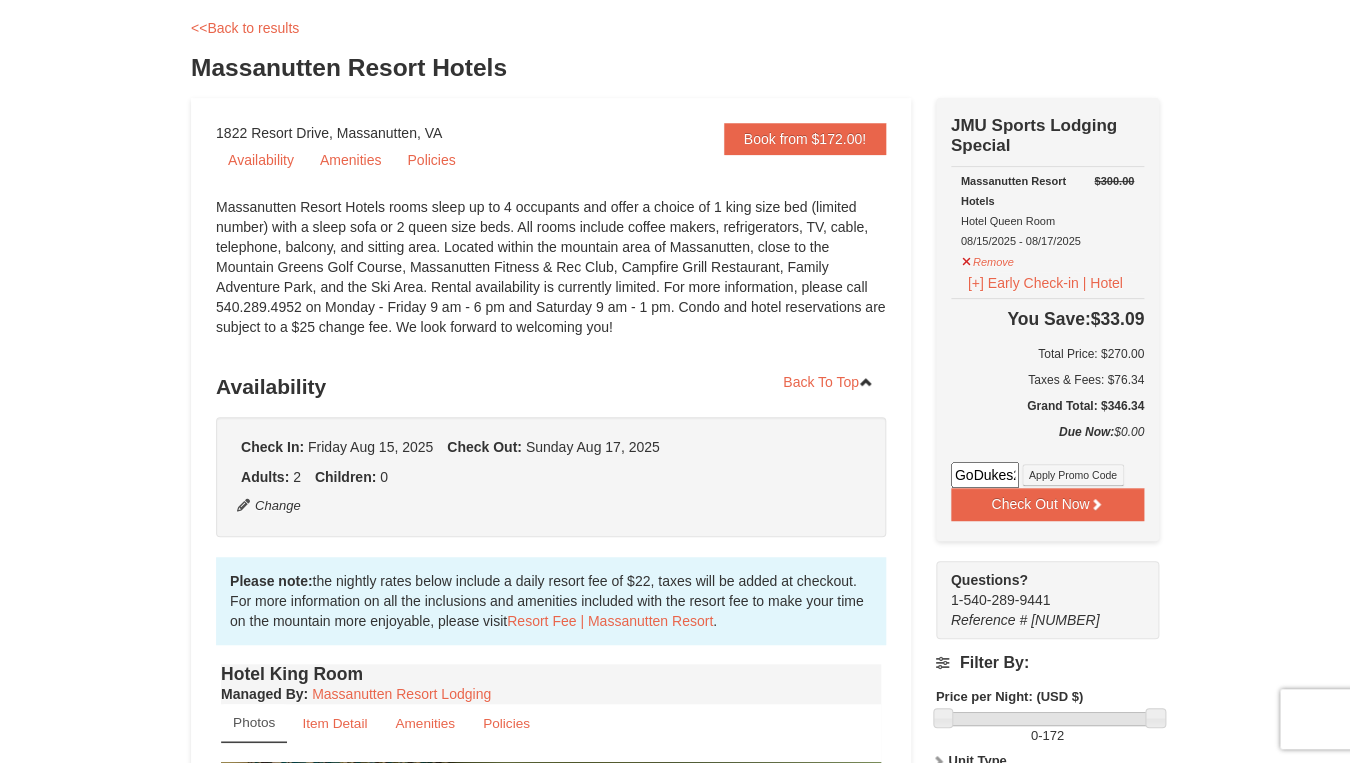 scroll, scrollTop: 0, scrollLeft: 14, axis: horizontal 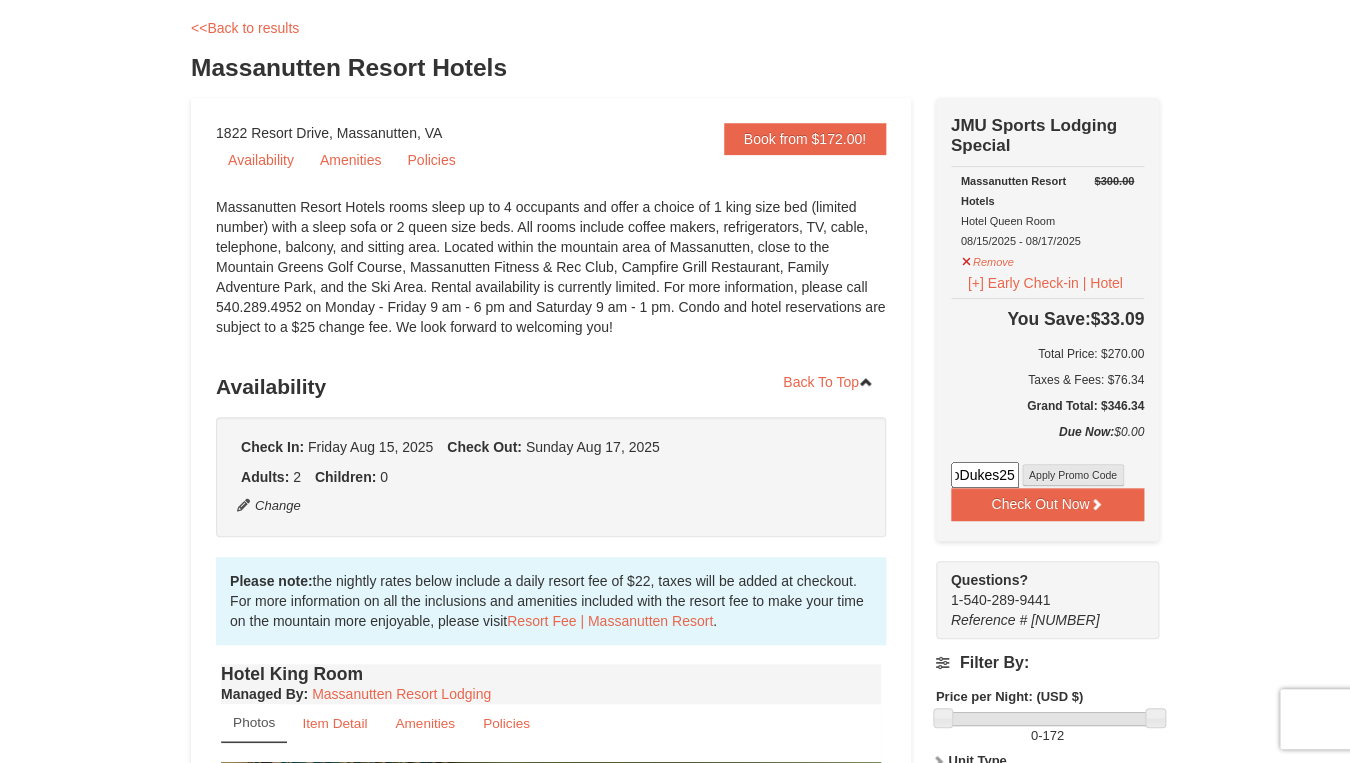 type on "GoDukes25" 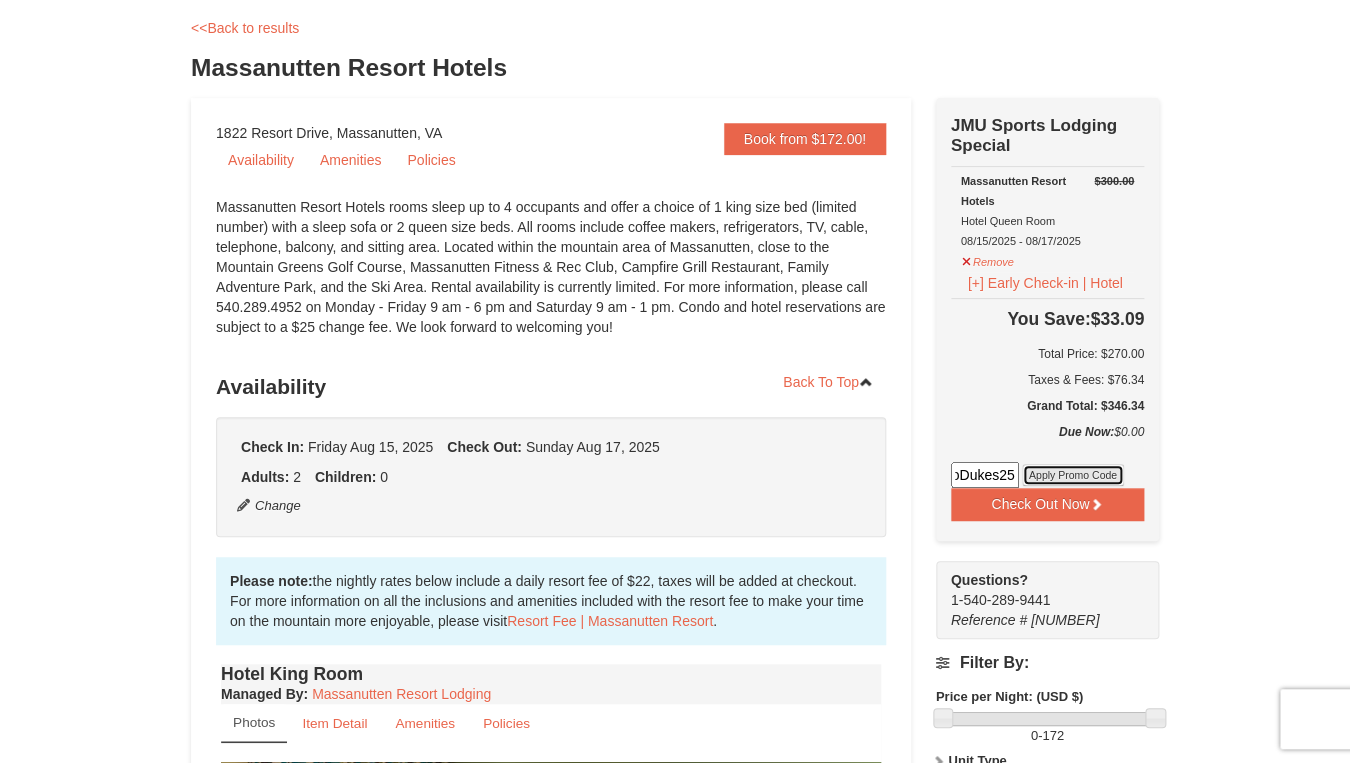click on "Apply Promo Code" at bounding box center (1073, 475) 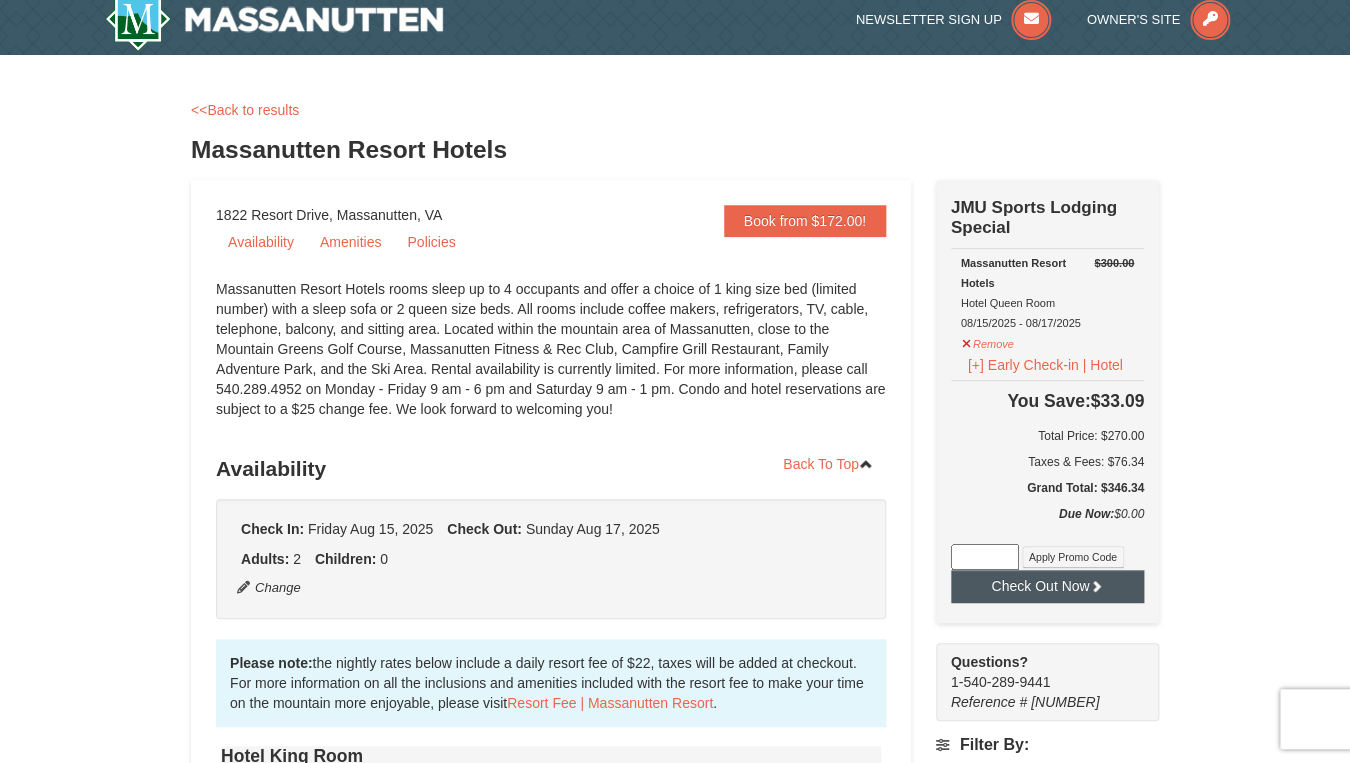 scroll, scrollTop: 0, scrollLeft: 0, axis: both 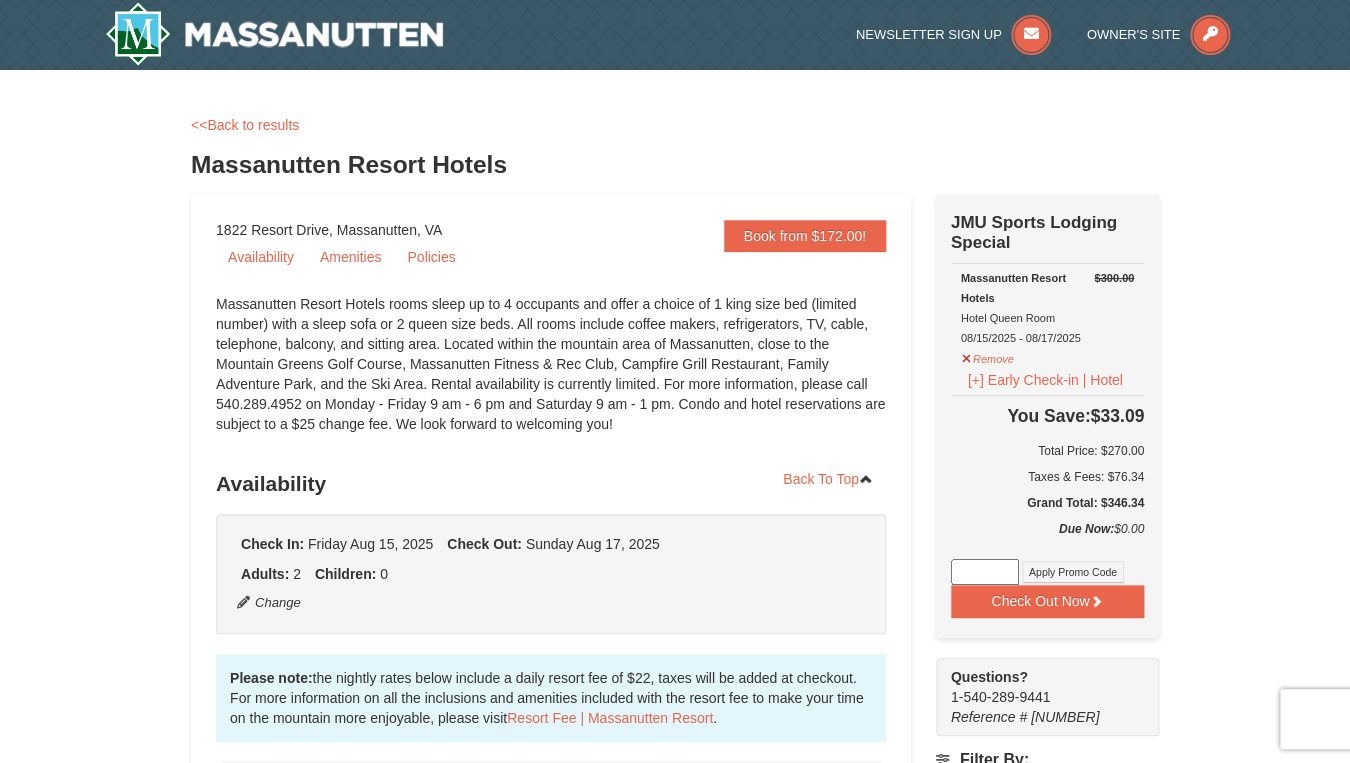 click on "Massanutten Resort Hotels" at bounding box center (675, 165) 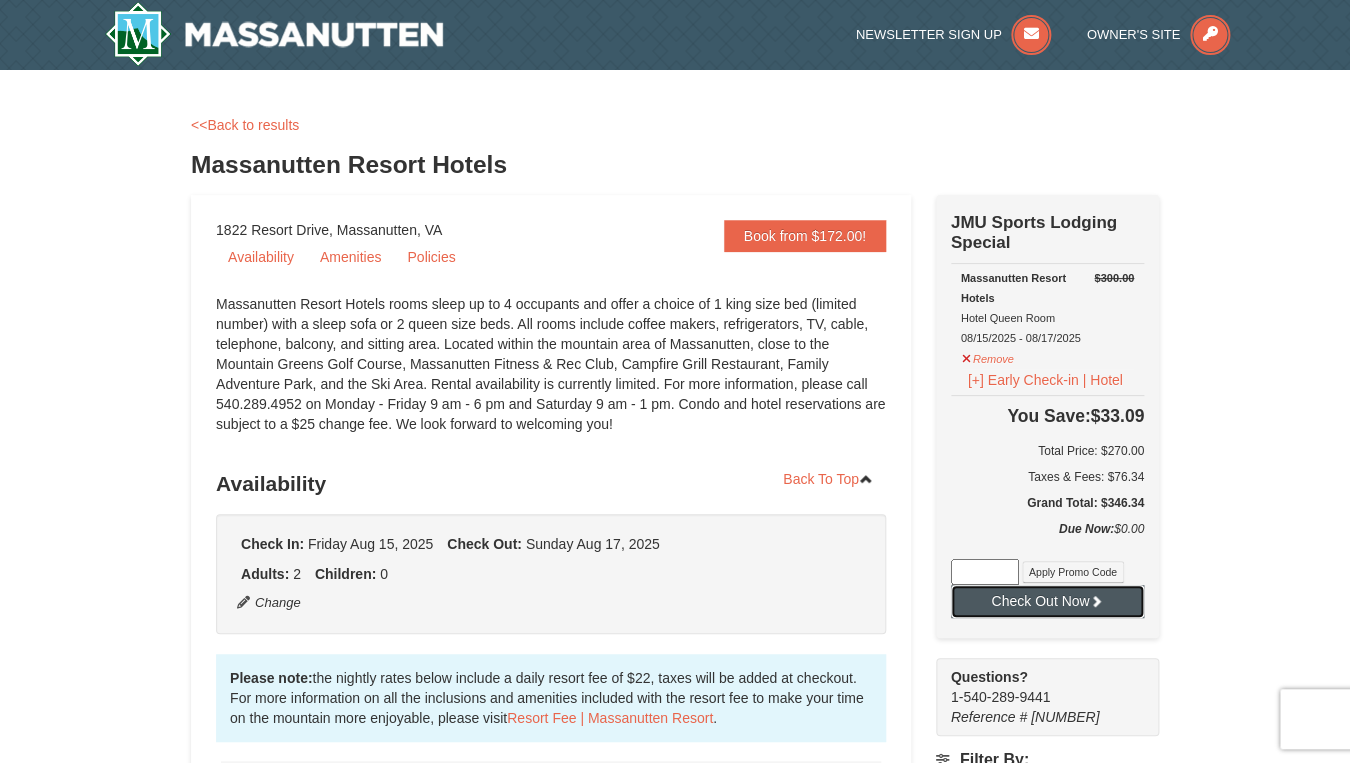 click on "Check Out Now" at bounding box center [1047, 601] 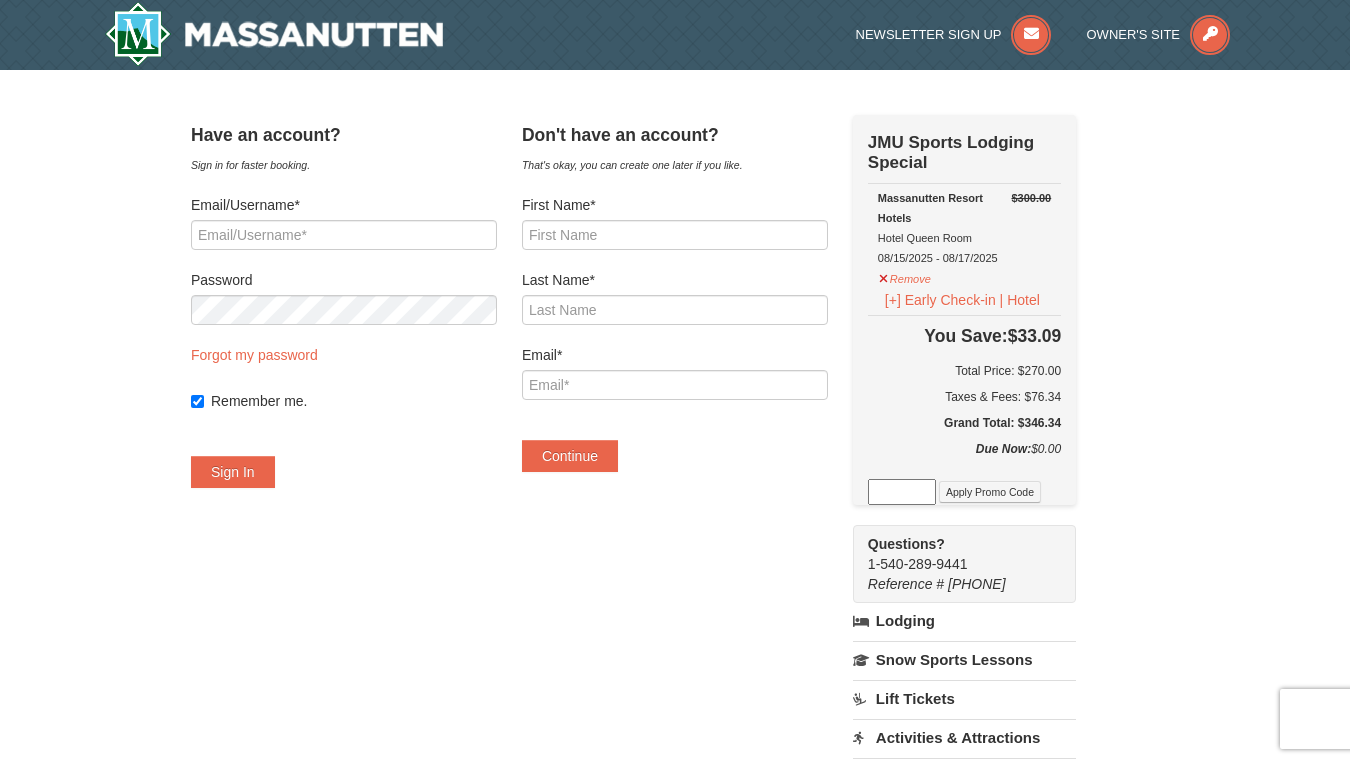 scroll, scrollTop: 0, scrollLeft: 0, axis: both 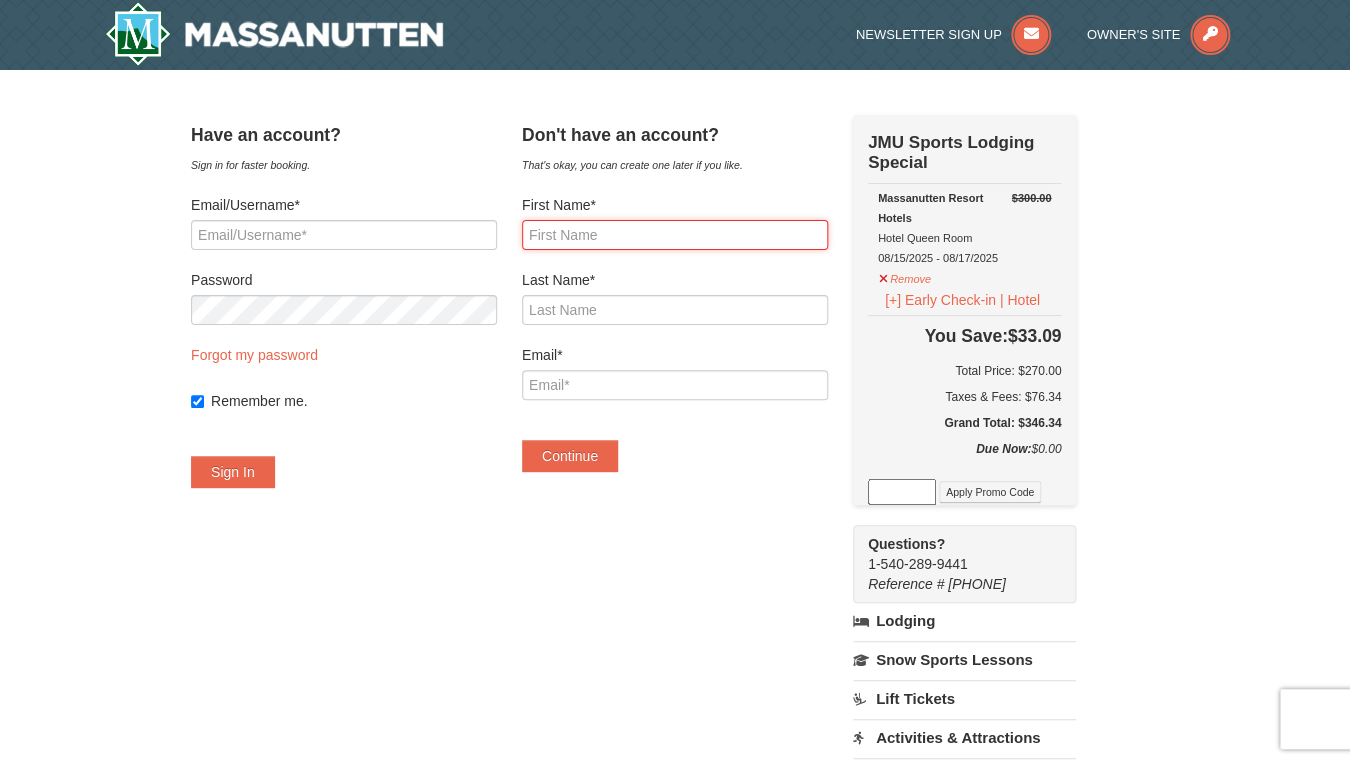 click on "First Name*" at bounding box center (675, 235) 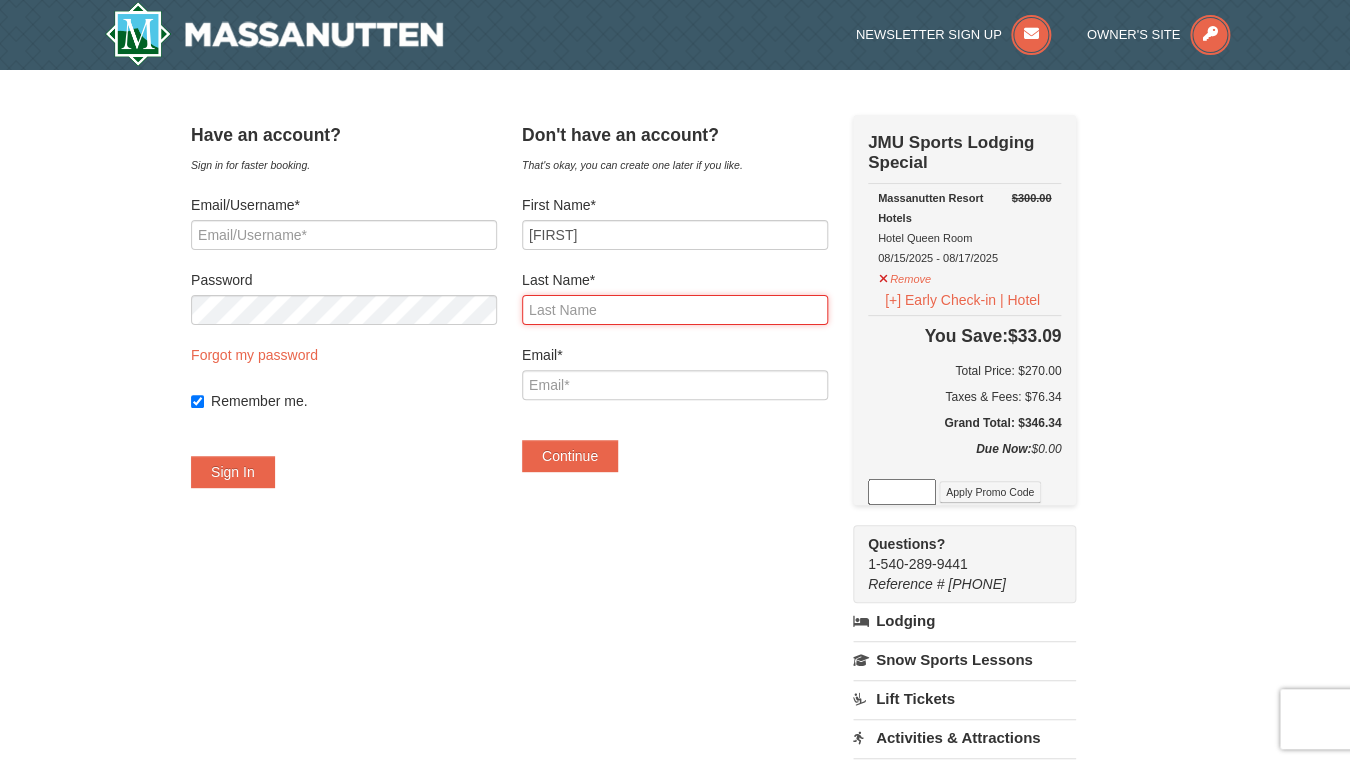type on "[FIRST]" 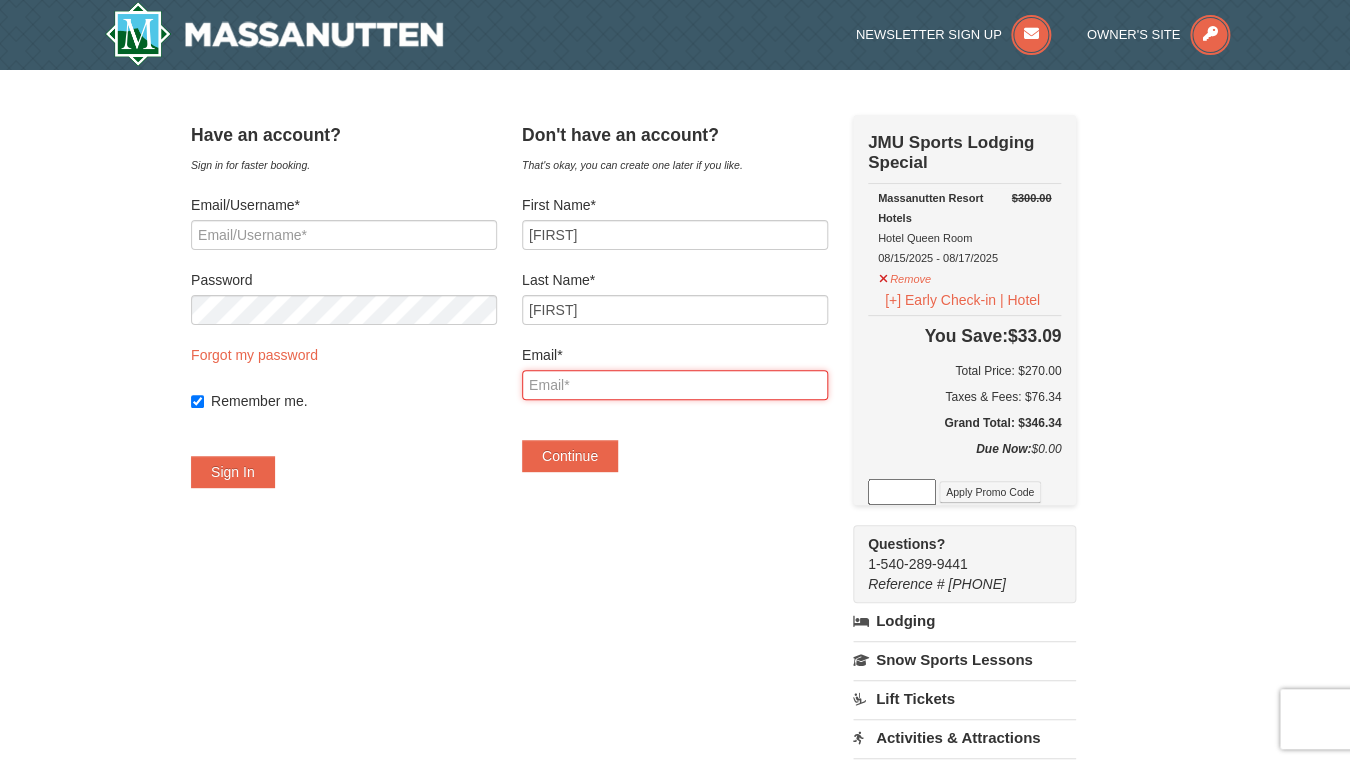 type on "[EMAIL]" 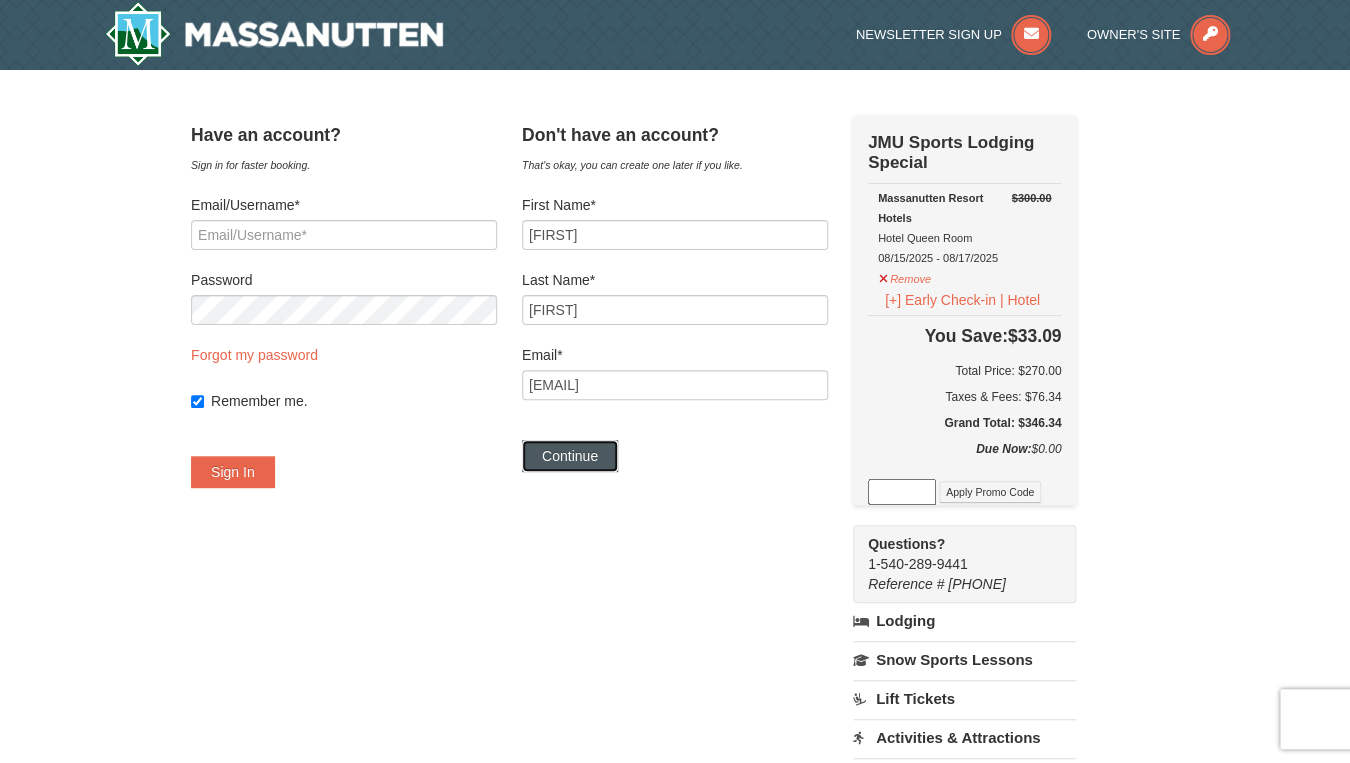 click on "Continue" at bounding box center [570, 456] 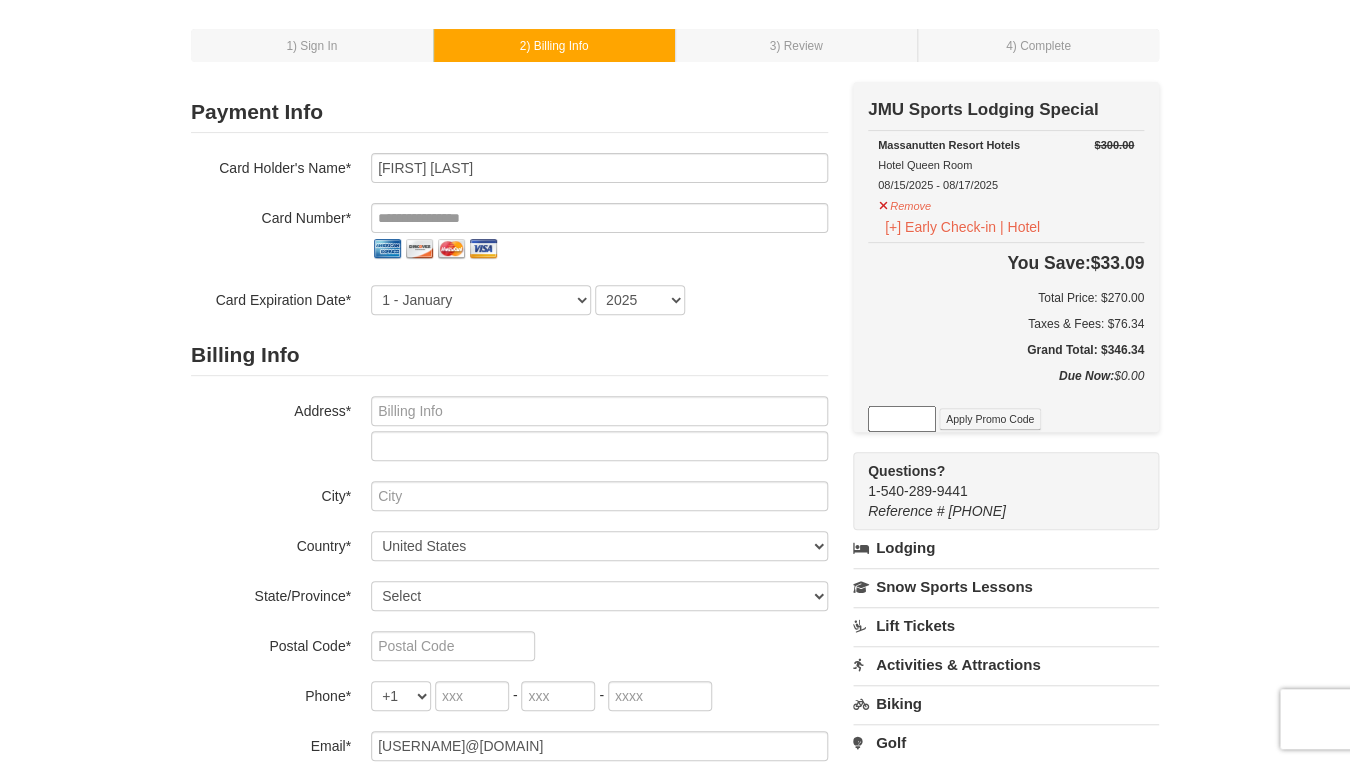 scroll, scrollTop: 90, scrollLeft: 0, axis: vertical 